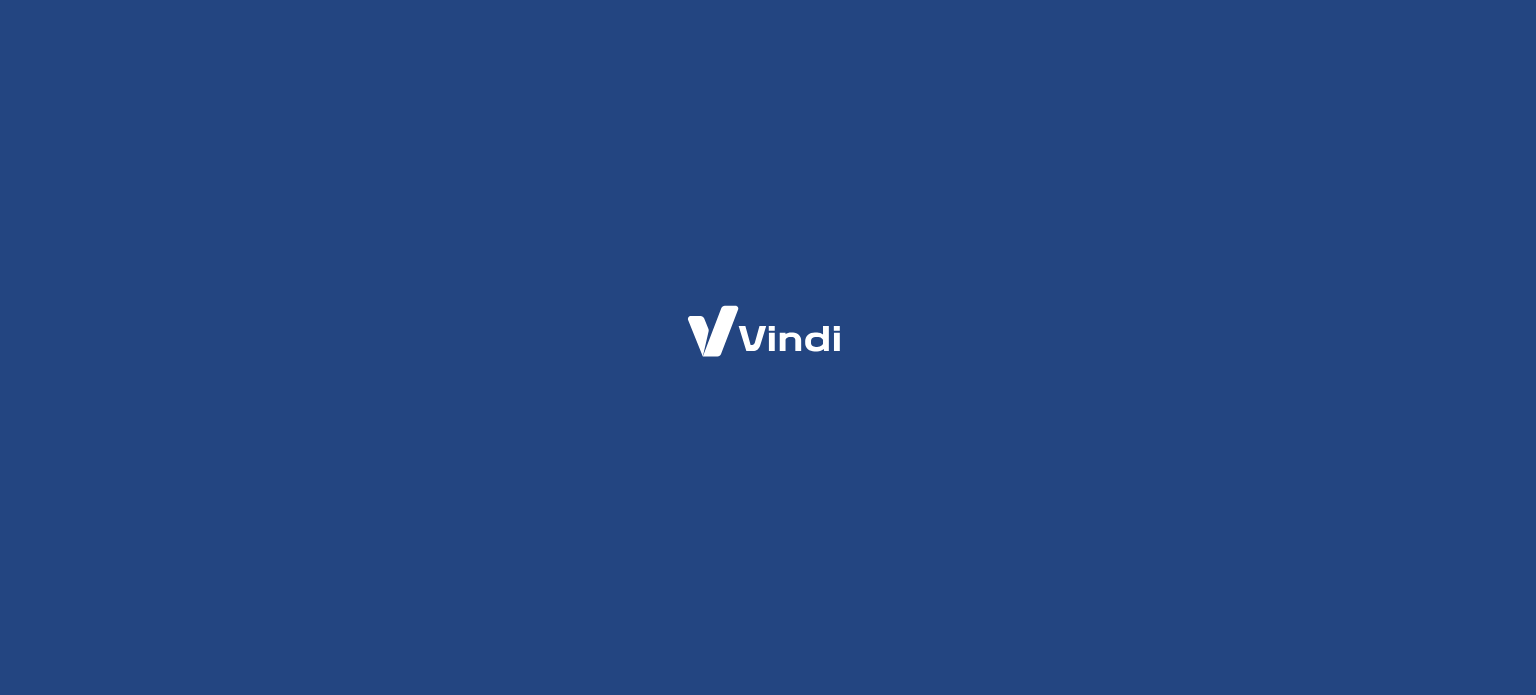 scroll, scrollTop: 0, scrollLeft: 0, axis: both 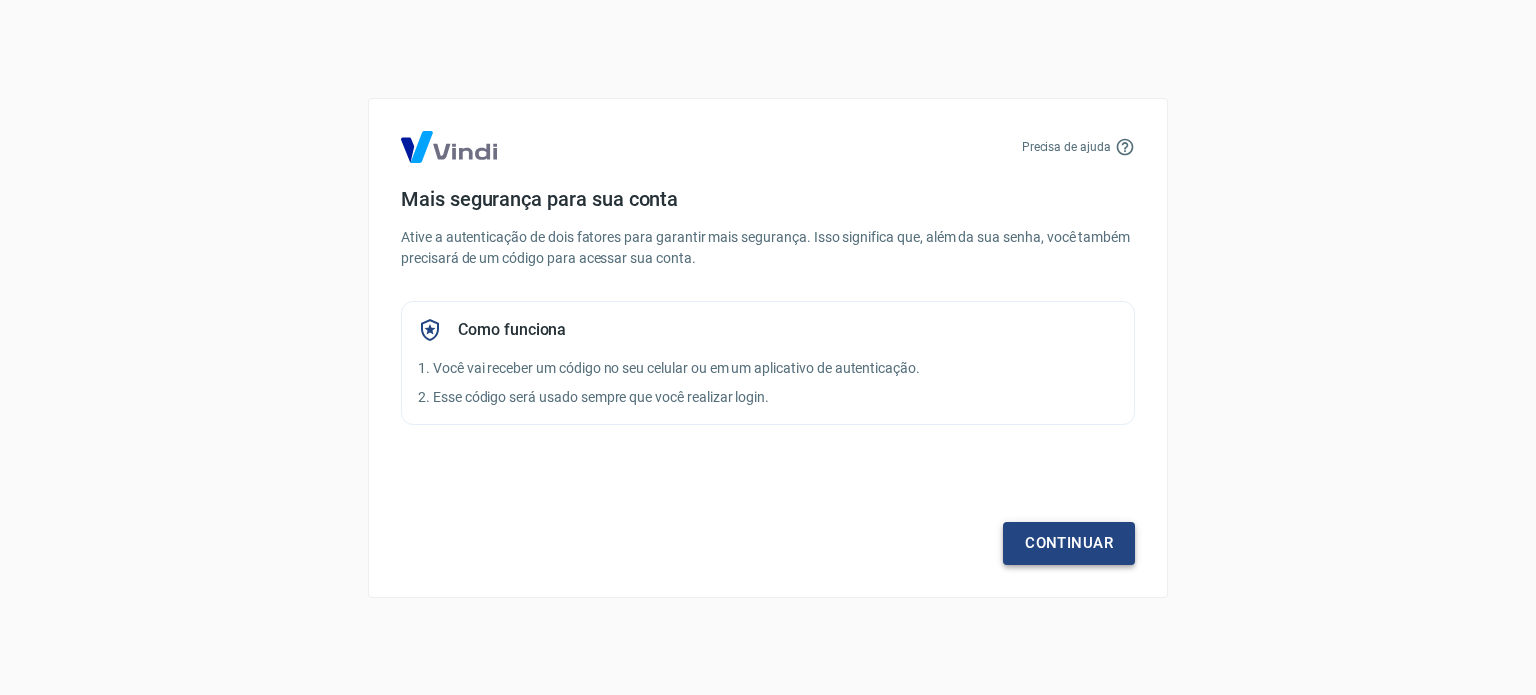 click on "Continuar" at bounding box center [1069, 543] 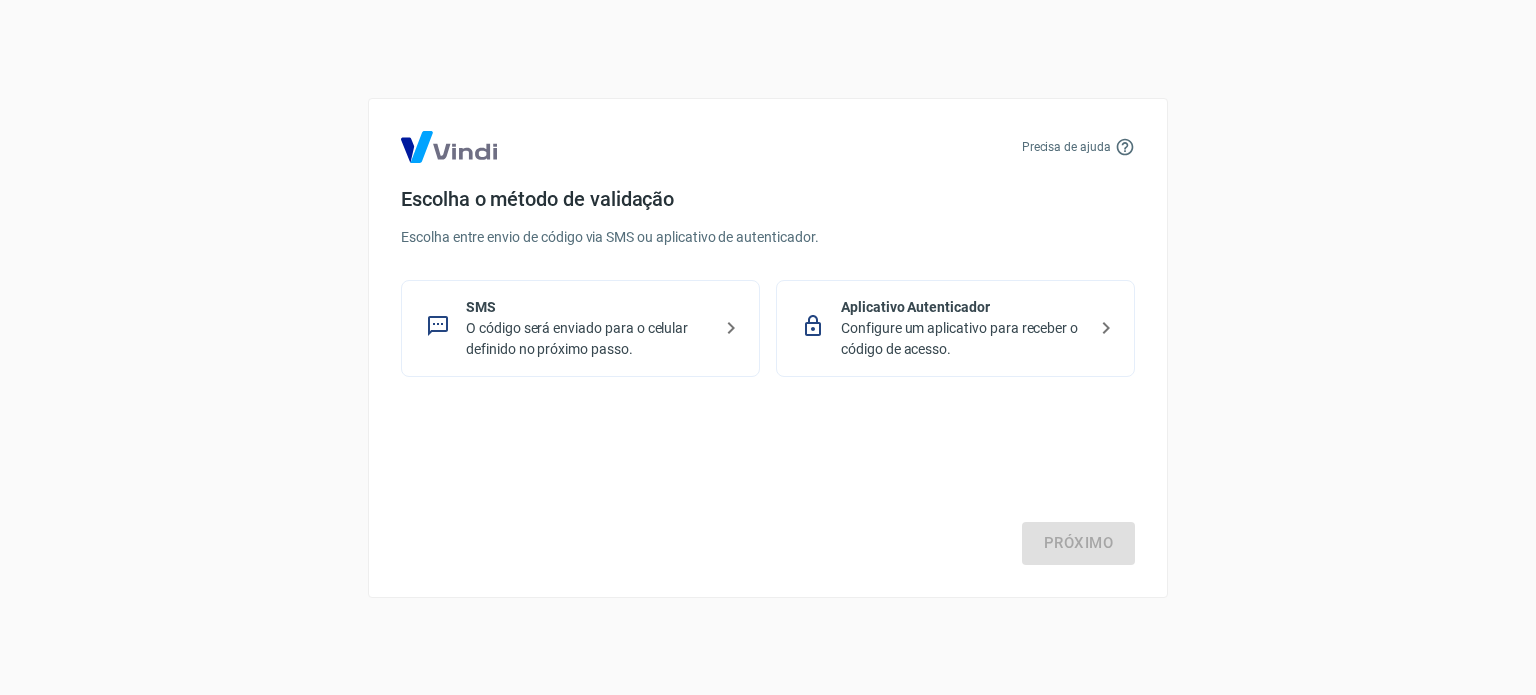 click on "O código será enviado para o celular definido no próximo passo." at bounding box center (588, 339) 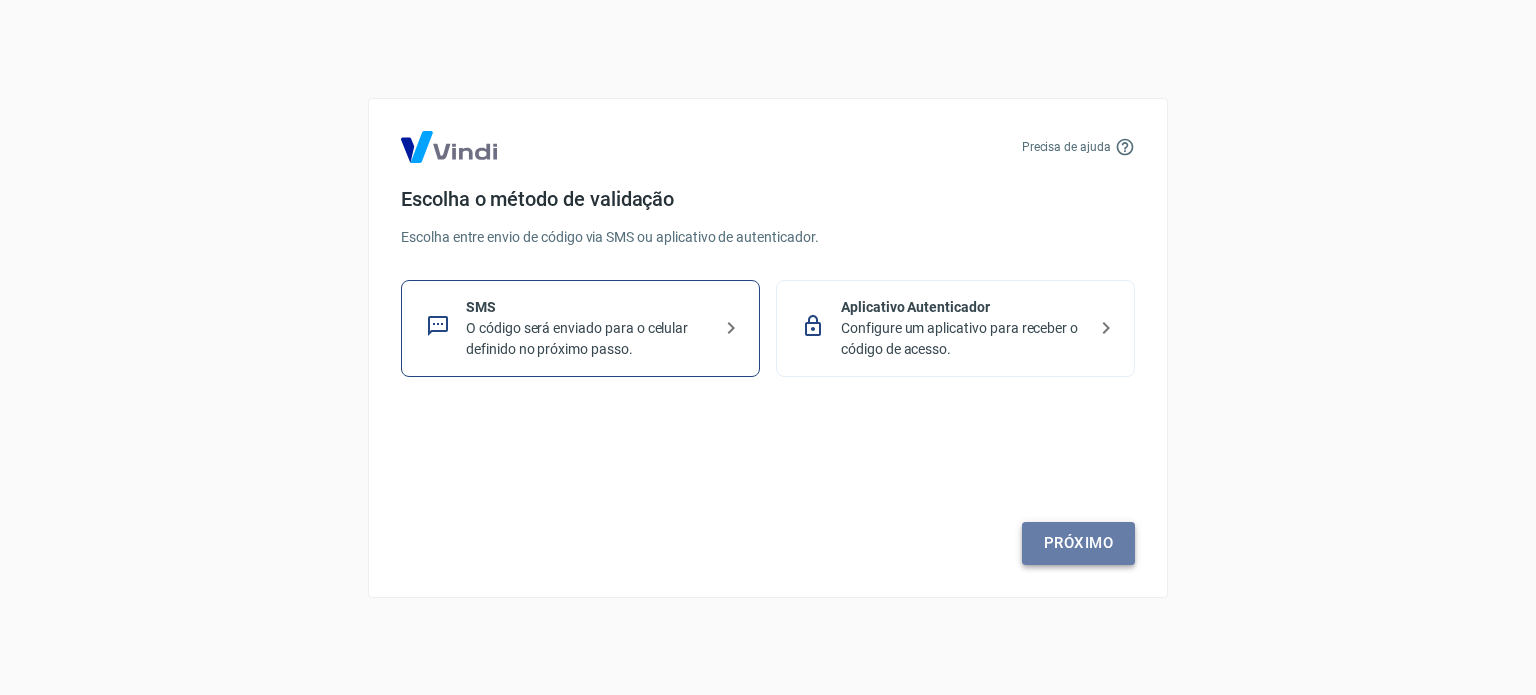 click on "Próximo" at bounding box center (1078, 543) 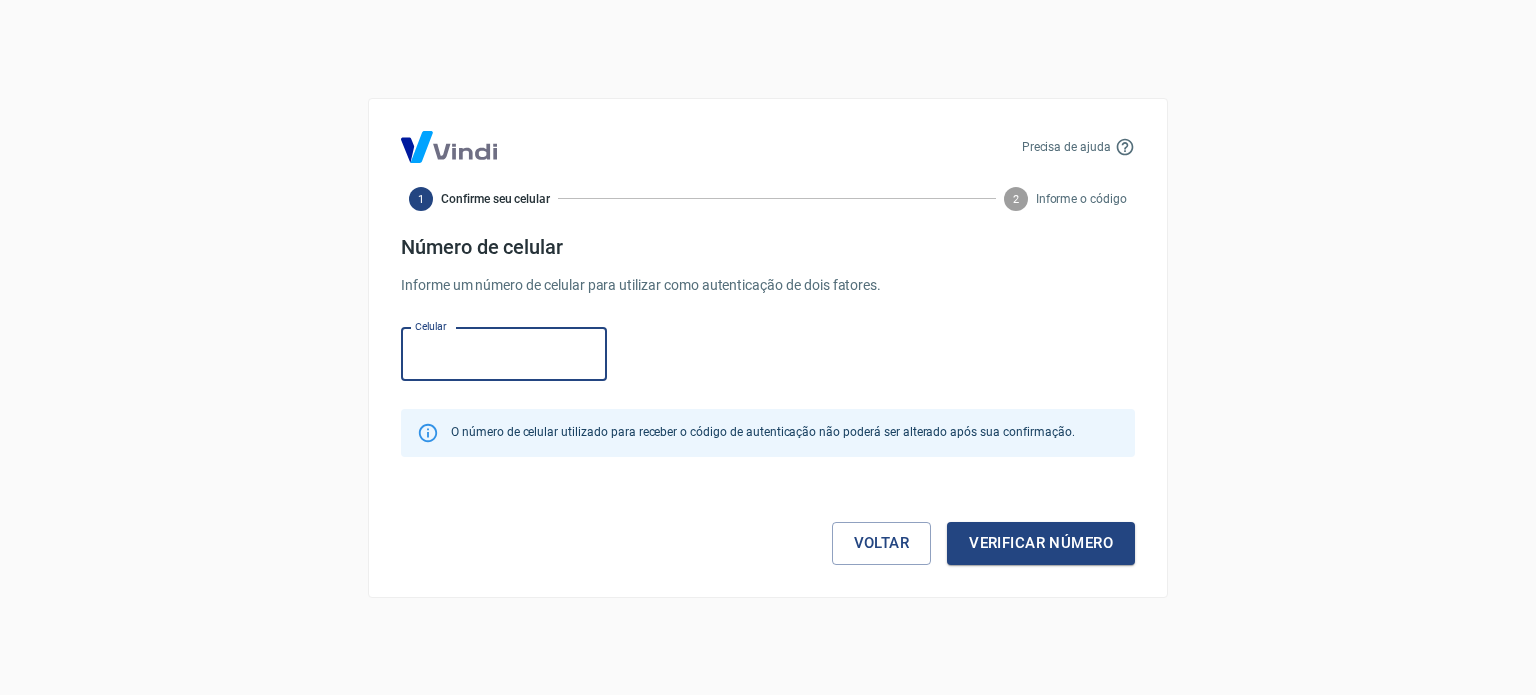 click on "Celular" at bounding box center (504, 354) 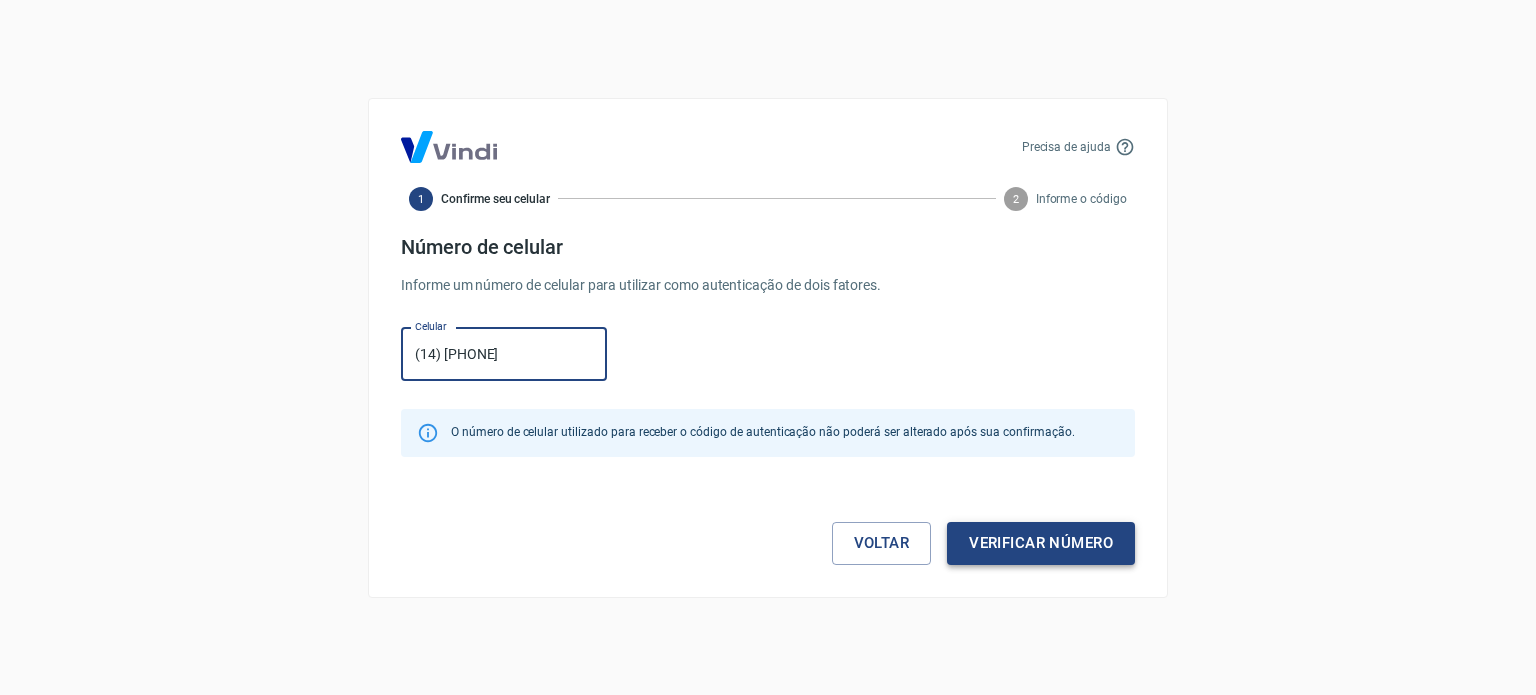 type on "[PHONE]" 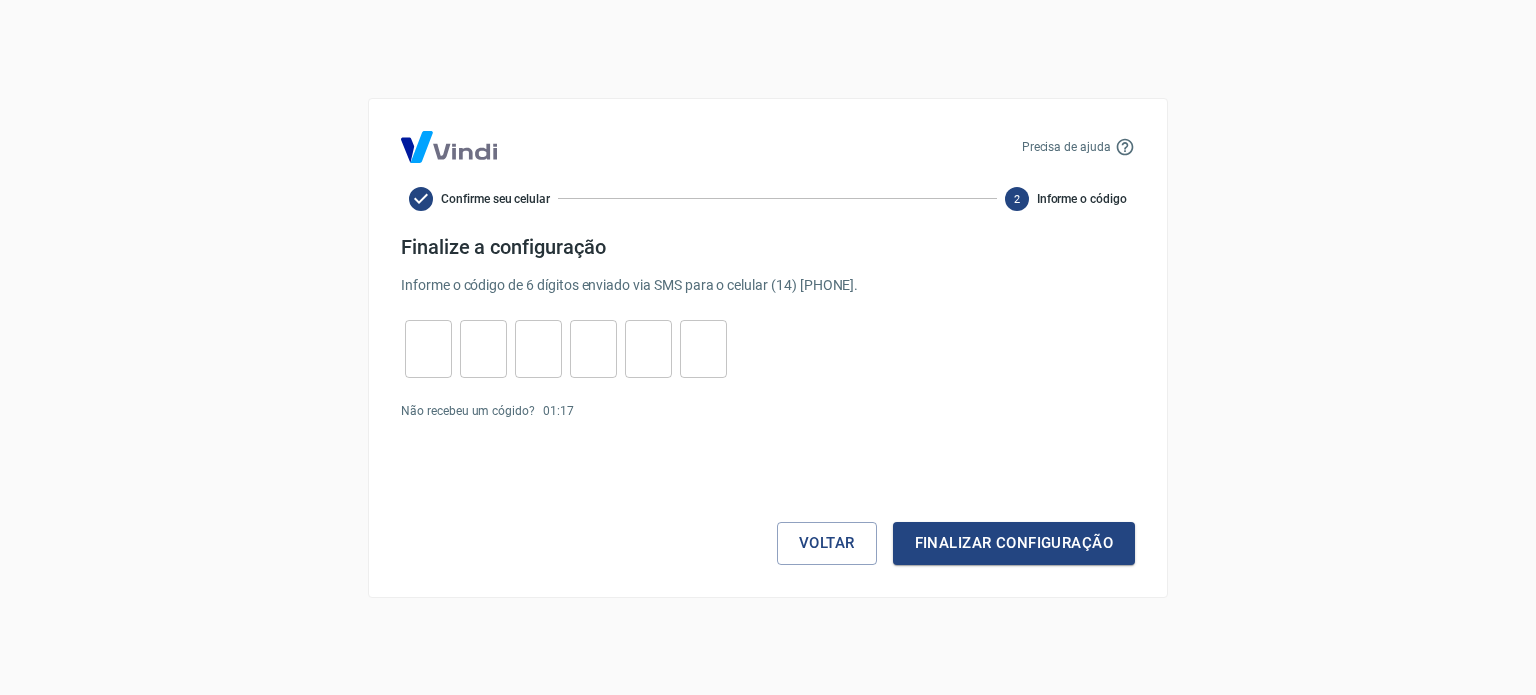 click at bounding box center (428, 348) 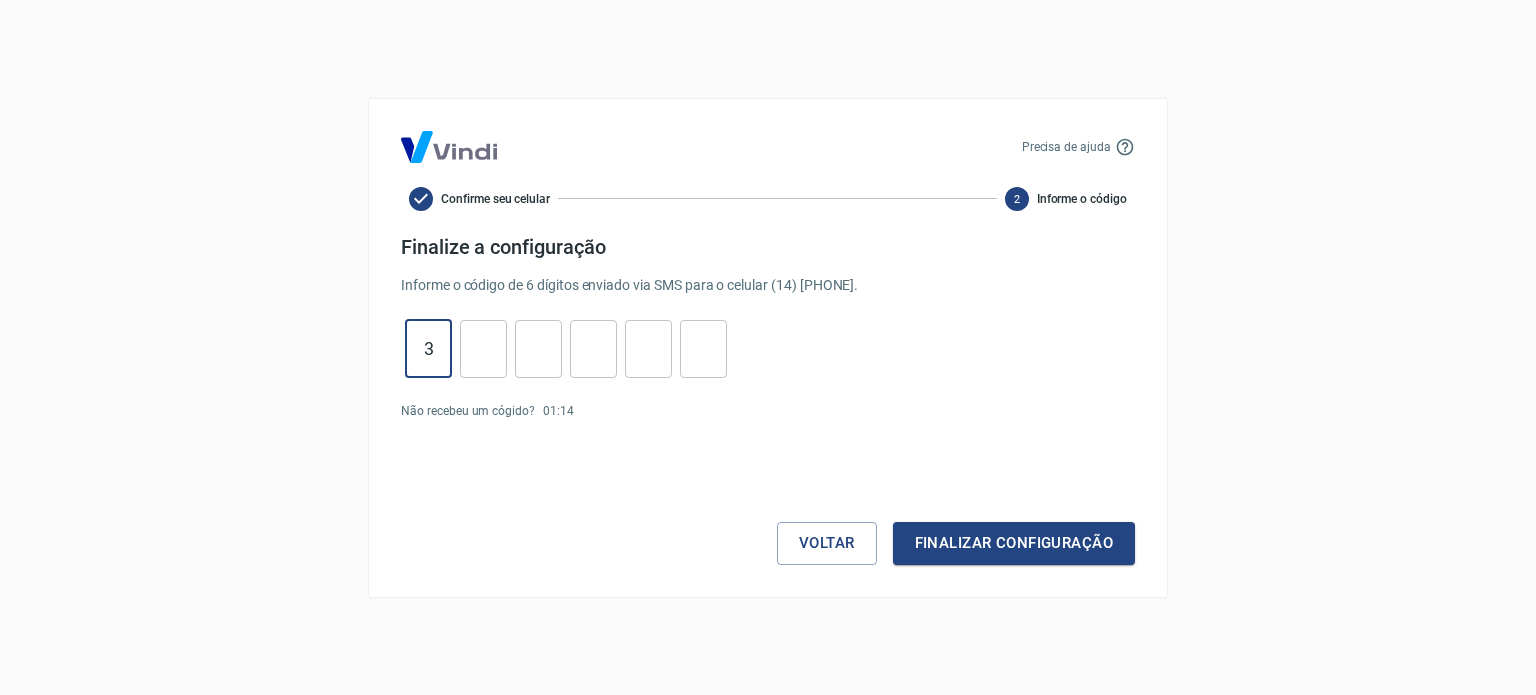 type on "3" 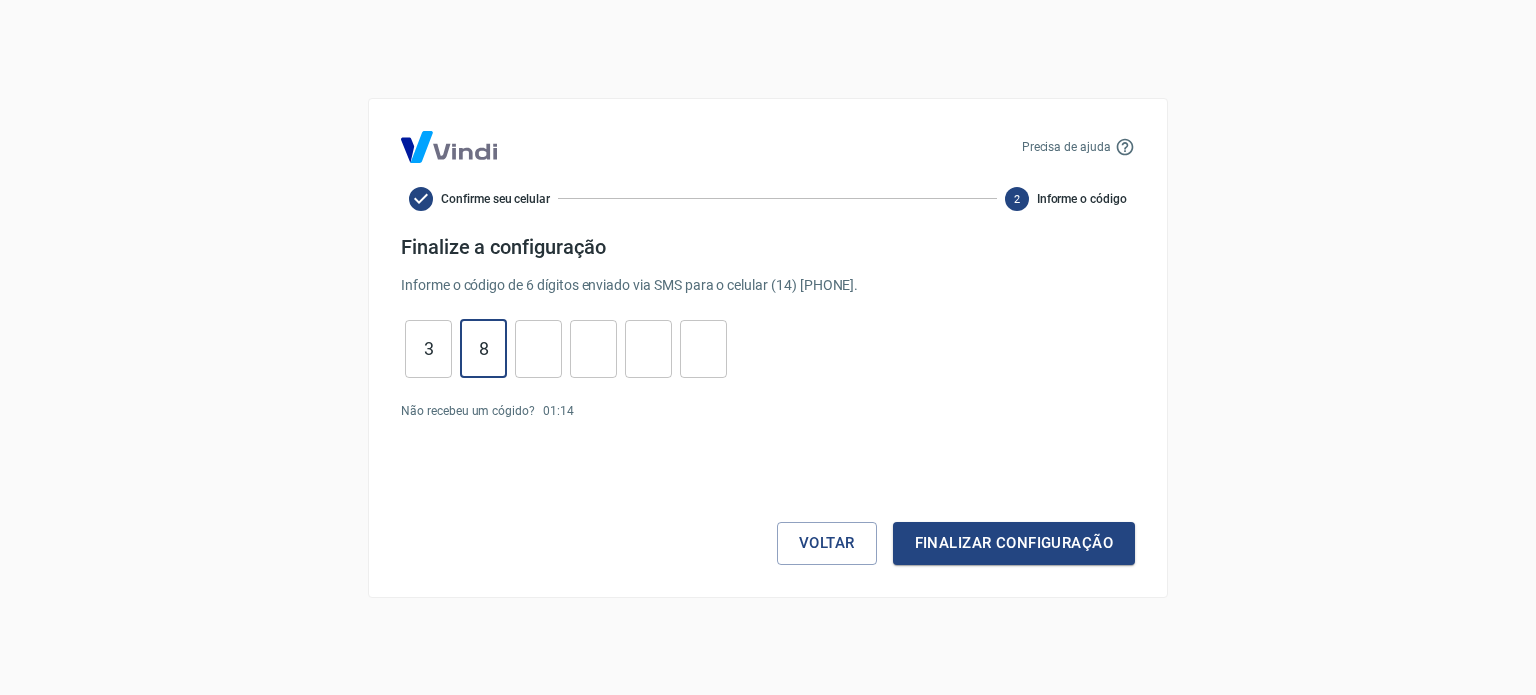 type on "8" 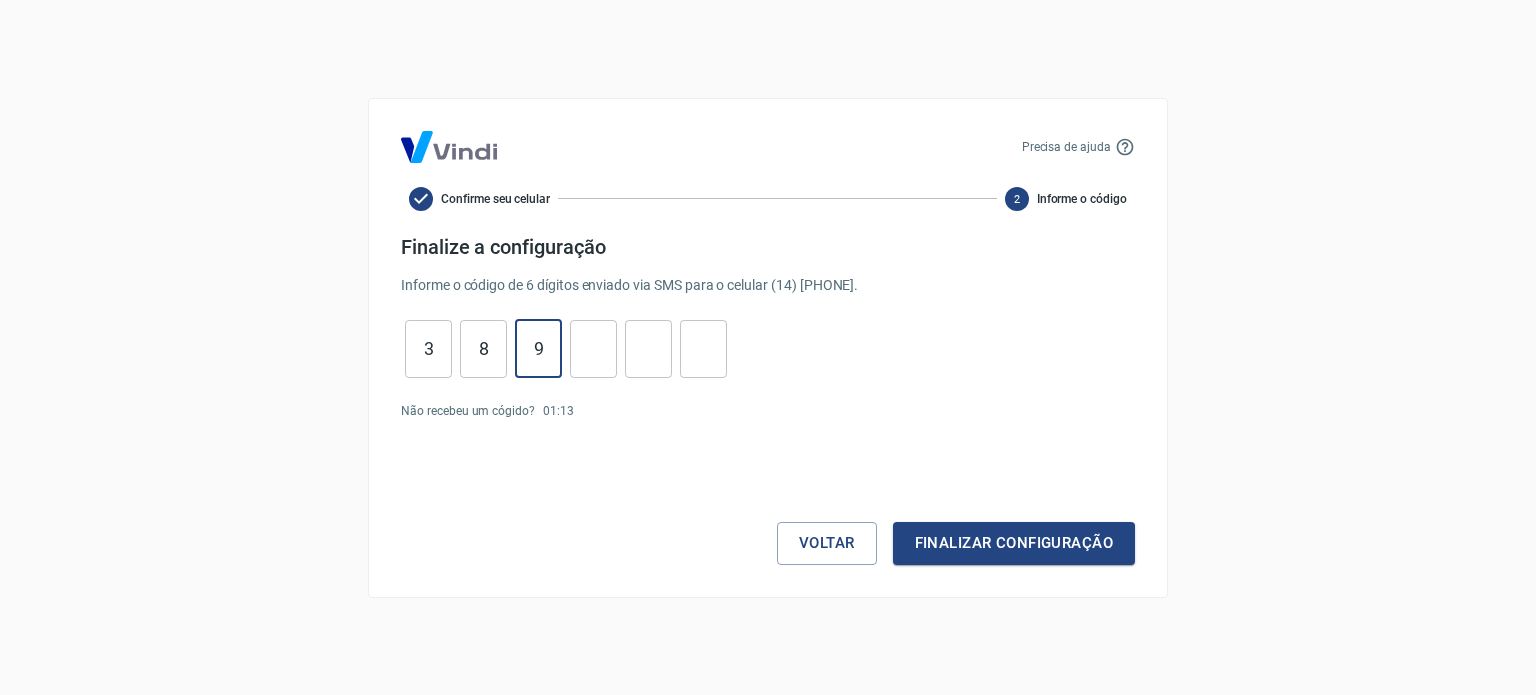 type on "9" 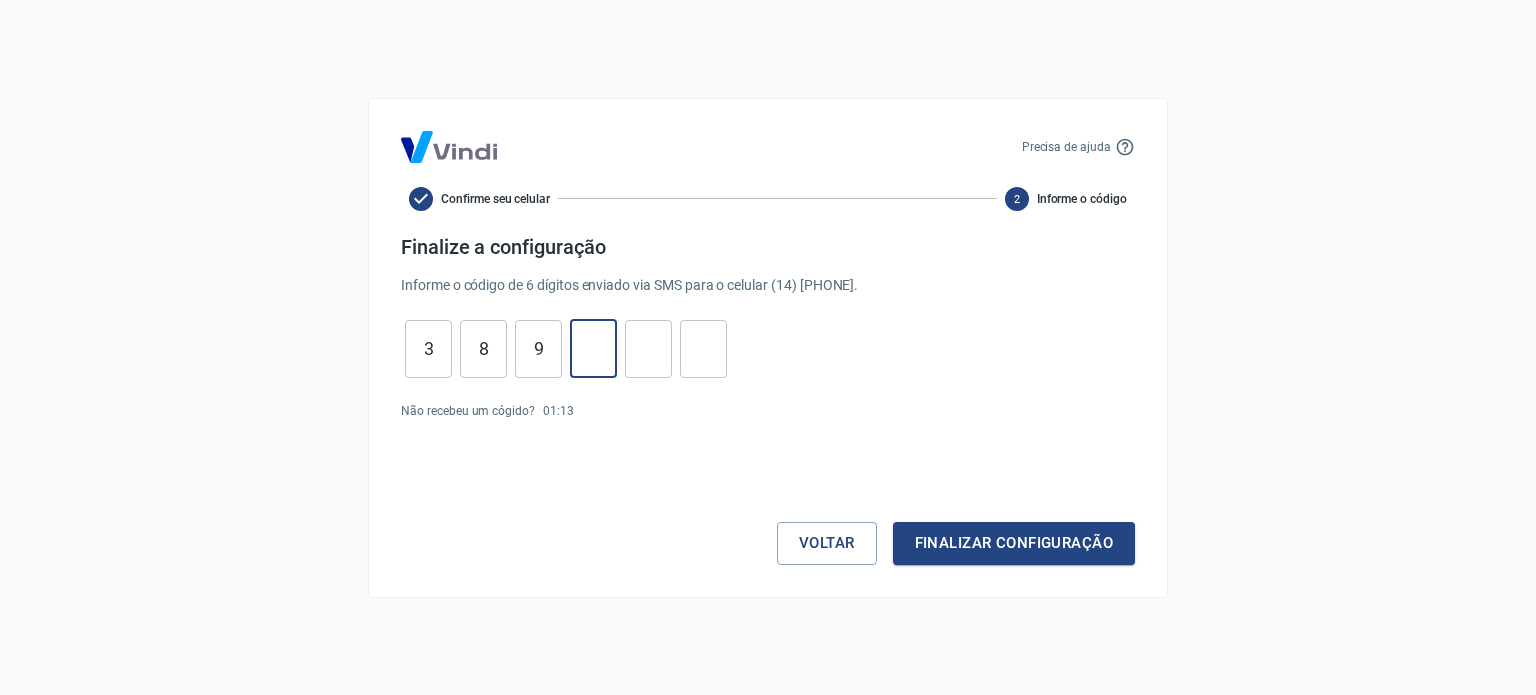 type on "3" 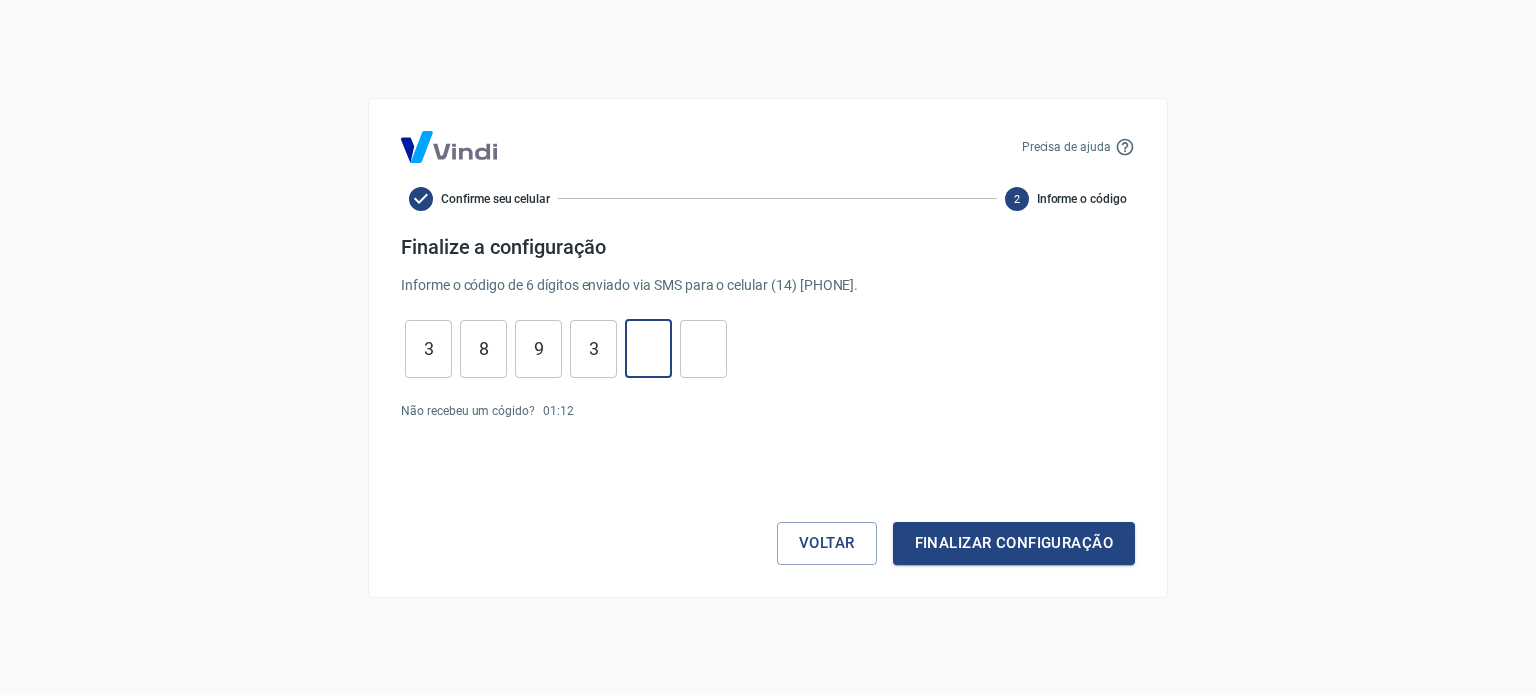 type on "8" 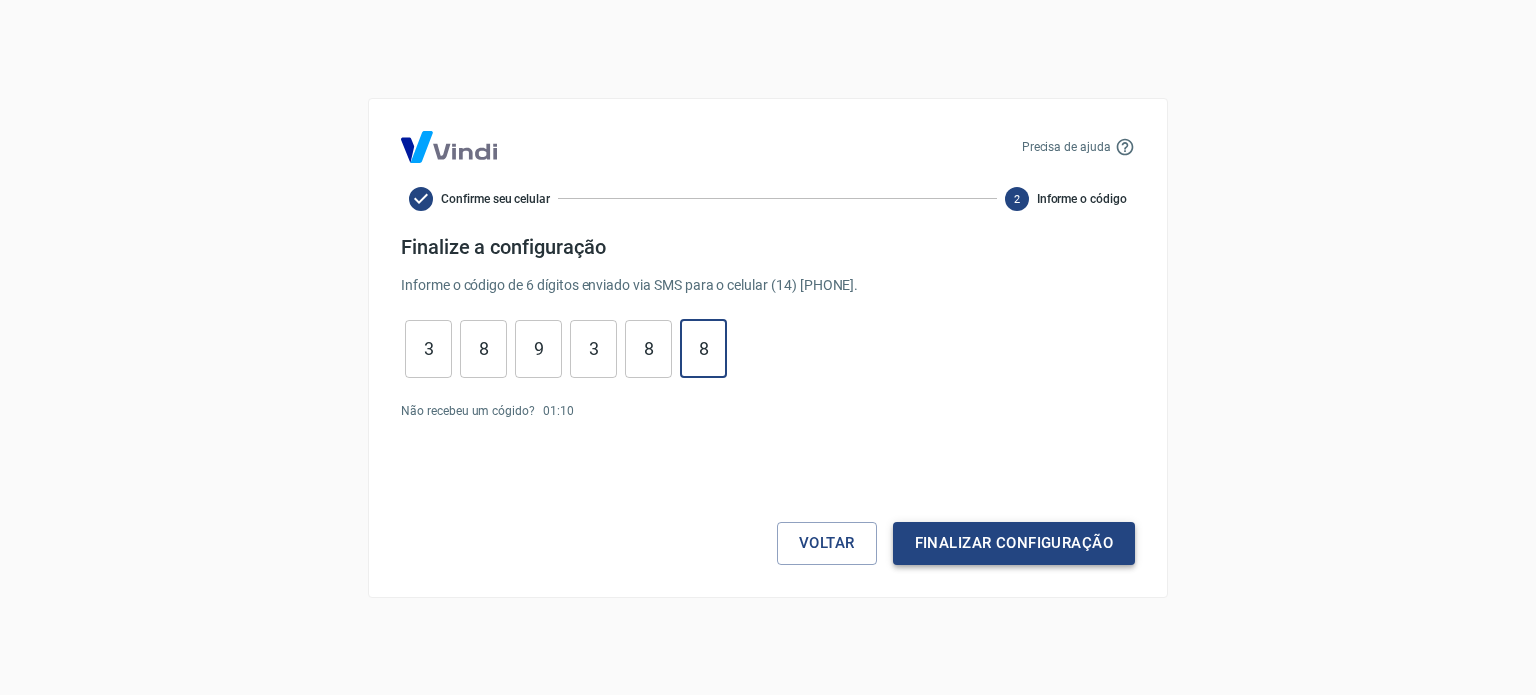 type on "8" 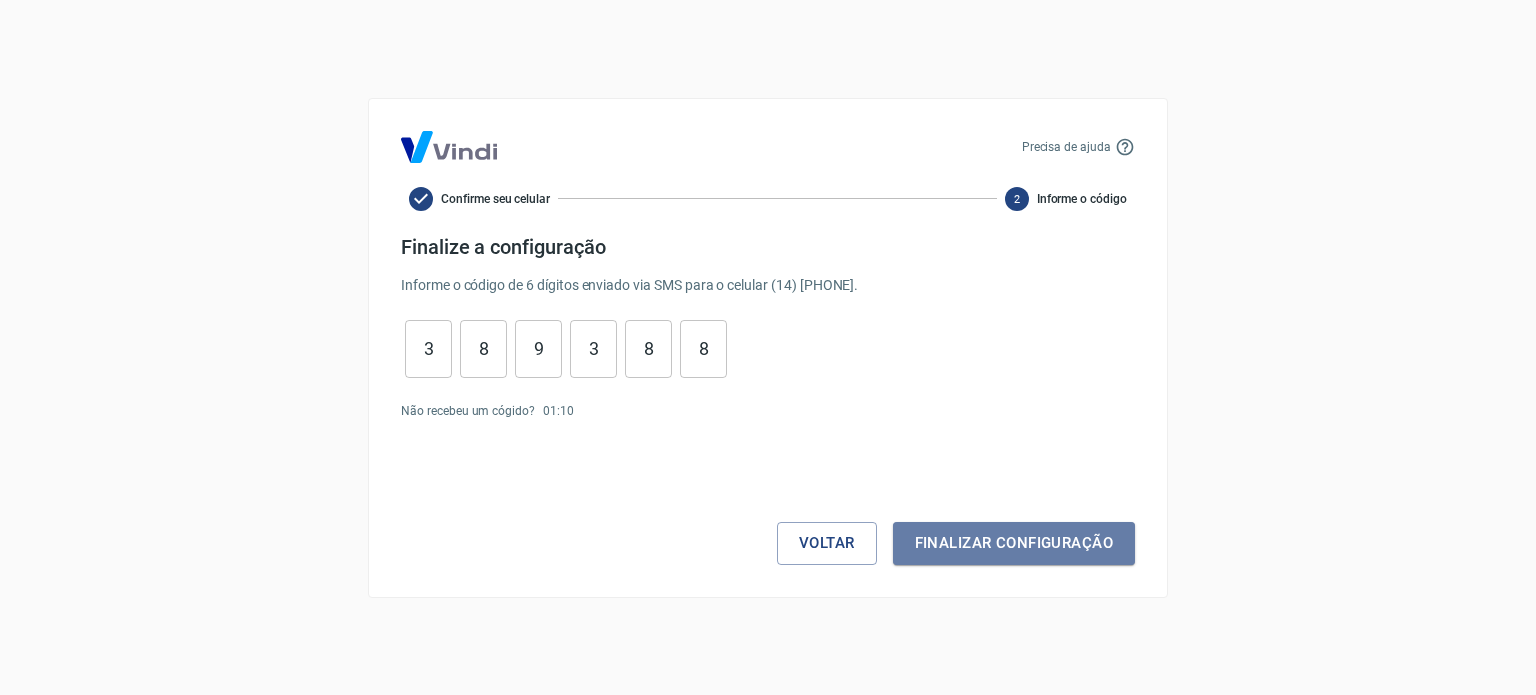 click on "Finalizar configuração" at bounding box center [1014, 543] 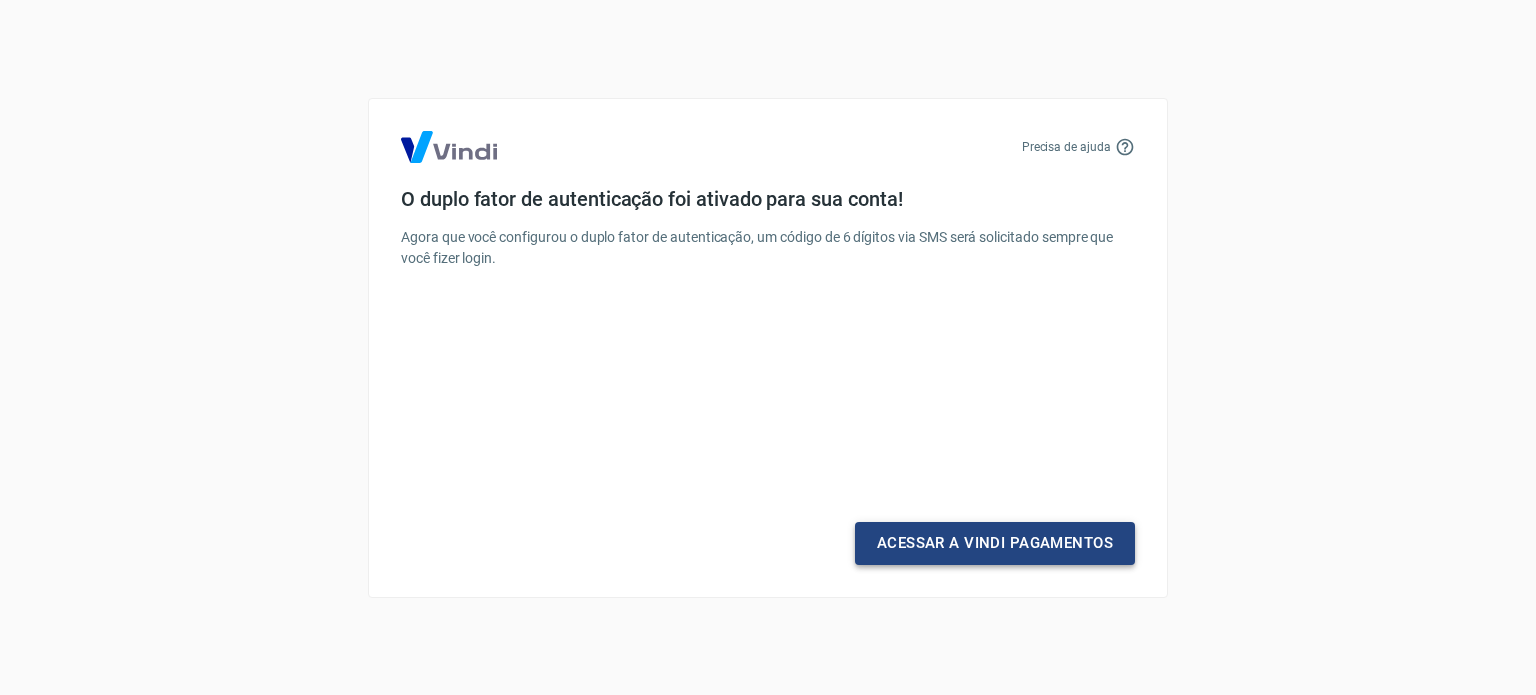 click on "Acessar a Vindi Pagamentos" at bounding box center [995, 543] 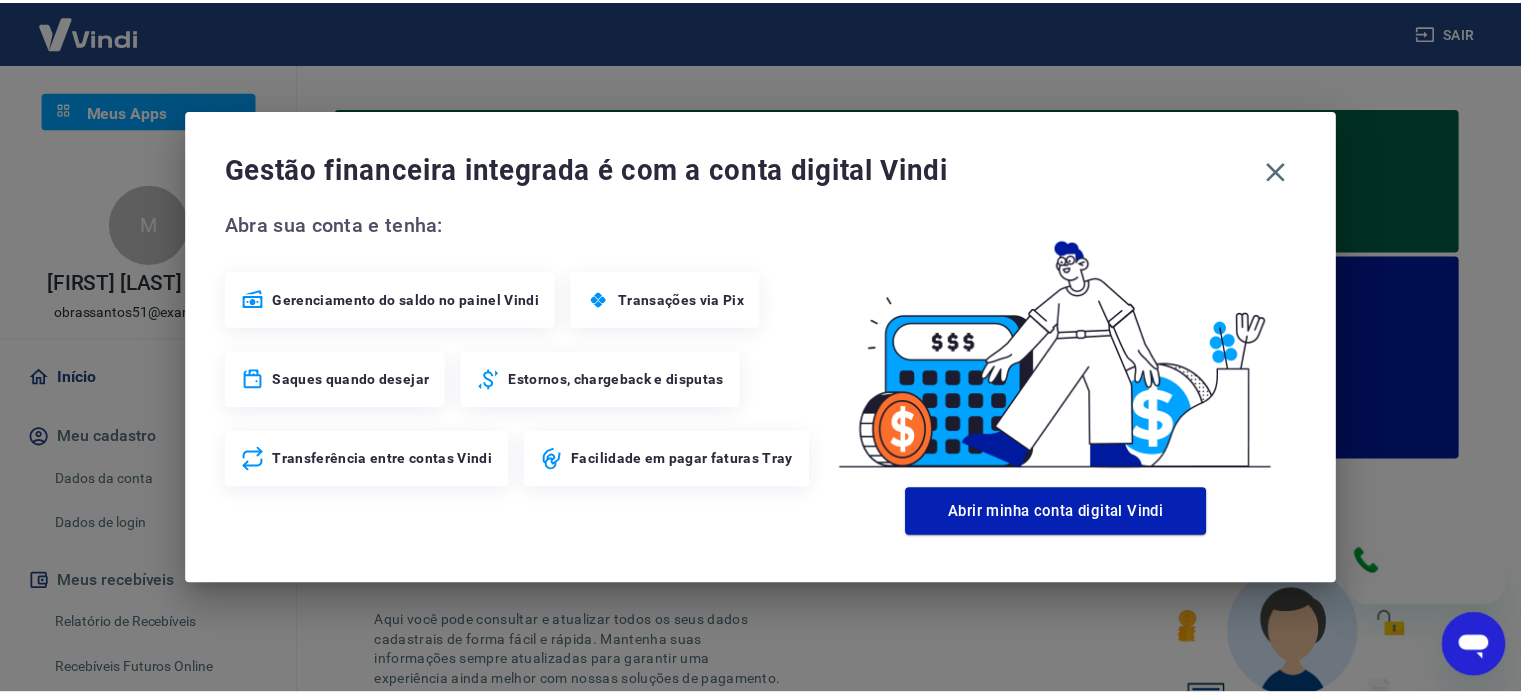 scroll, scrollTop: 0, scrollLeft: 0, axis: both 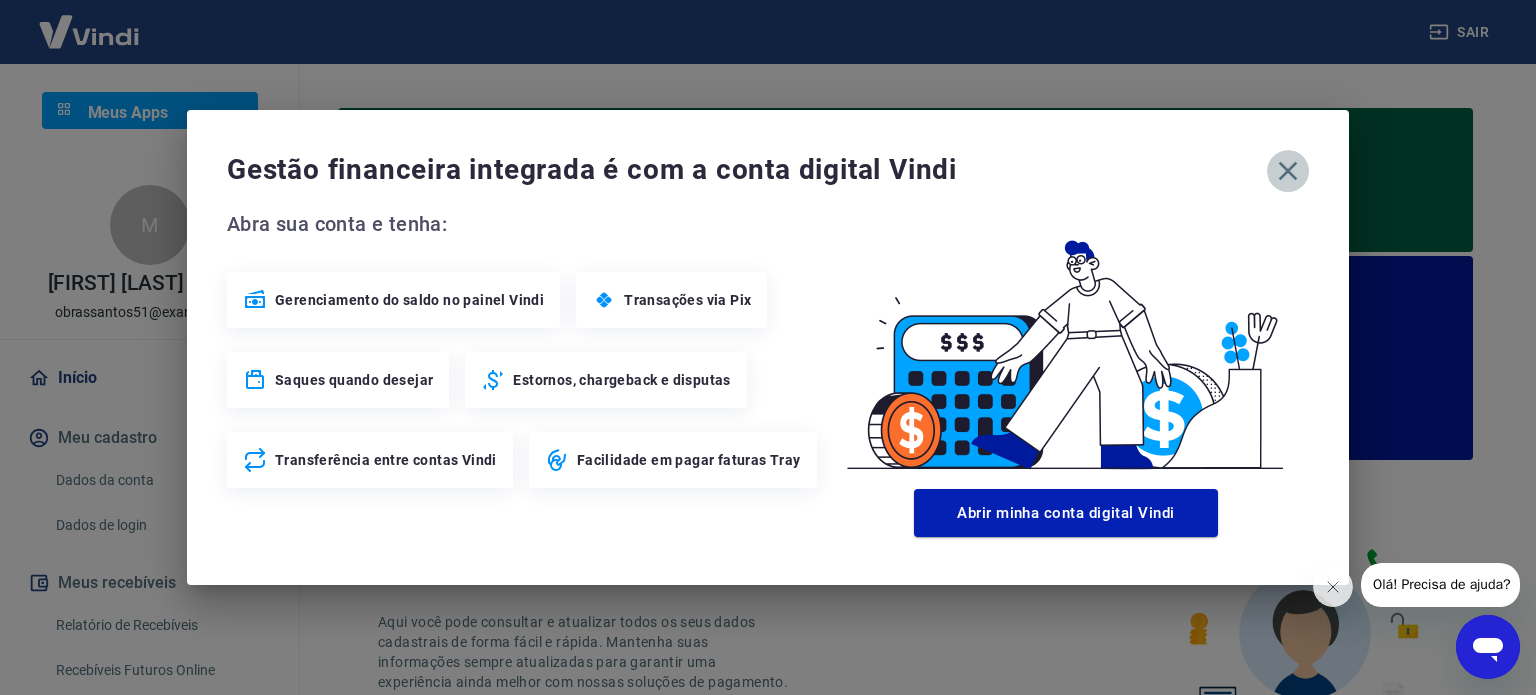 click 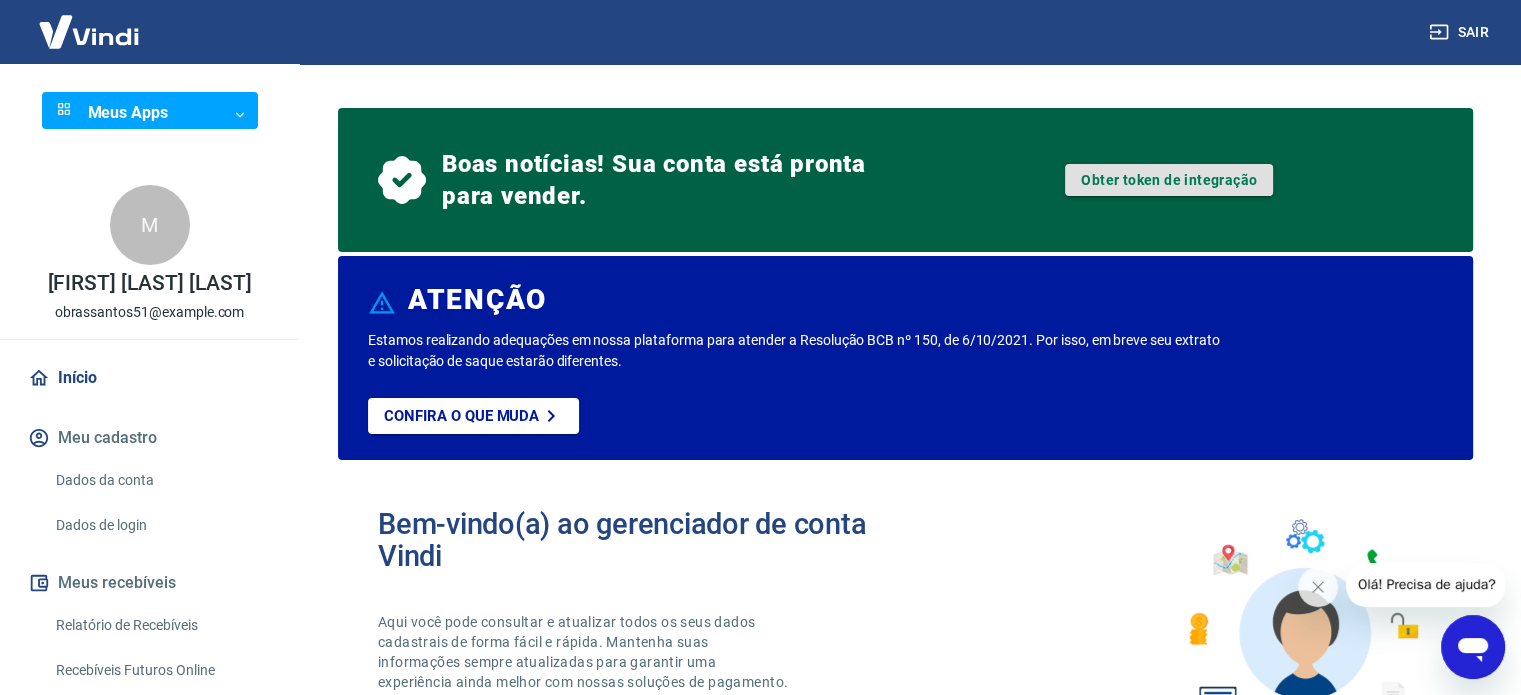 click on "Obter token de integração" at bounding box center (1169, 180) 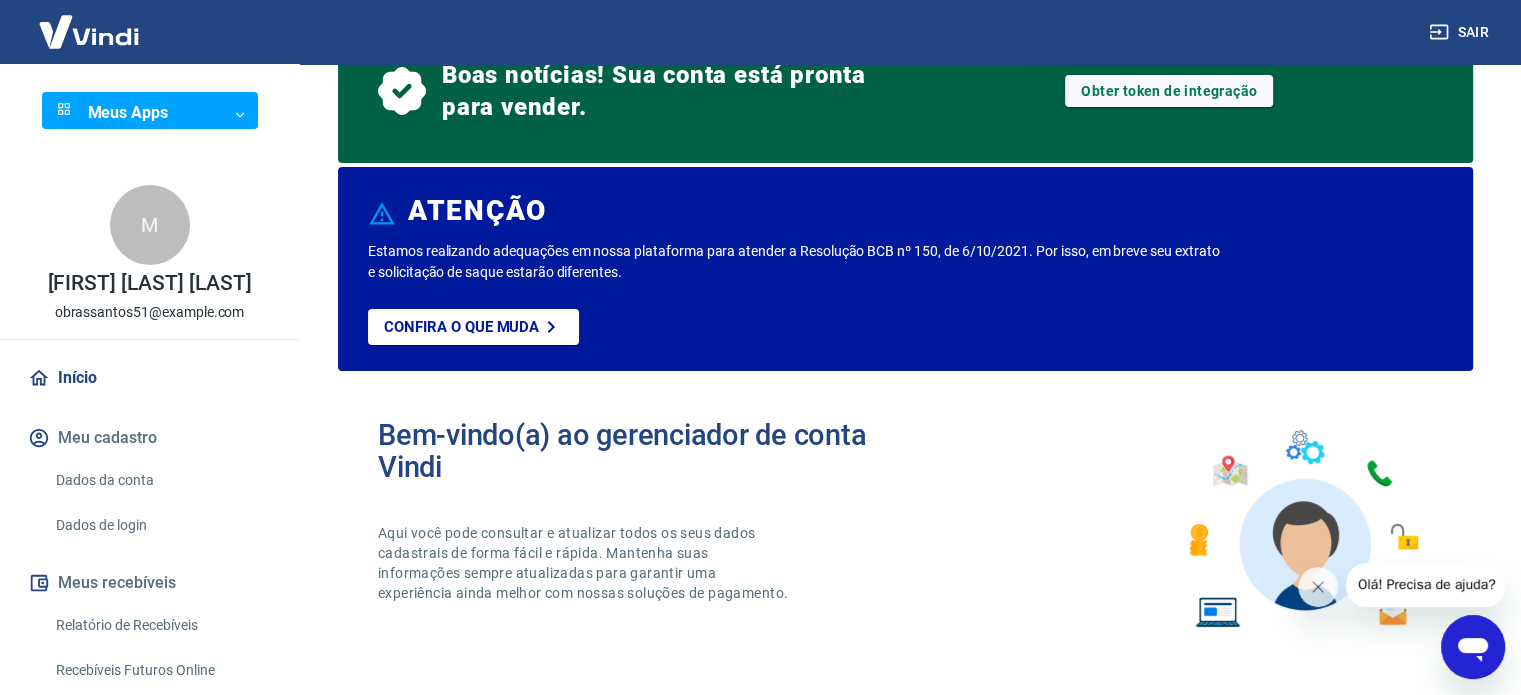 scroll, scrollTop: 300, scrollLeft: 0, axis: vertical 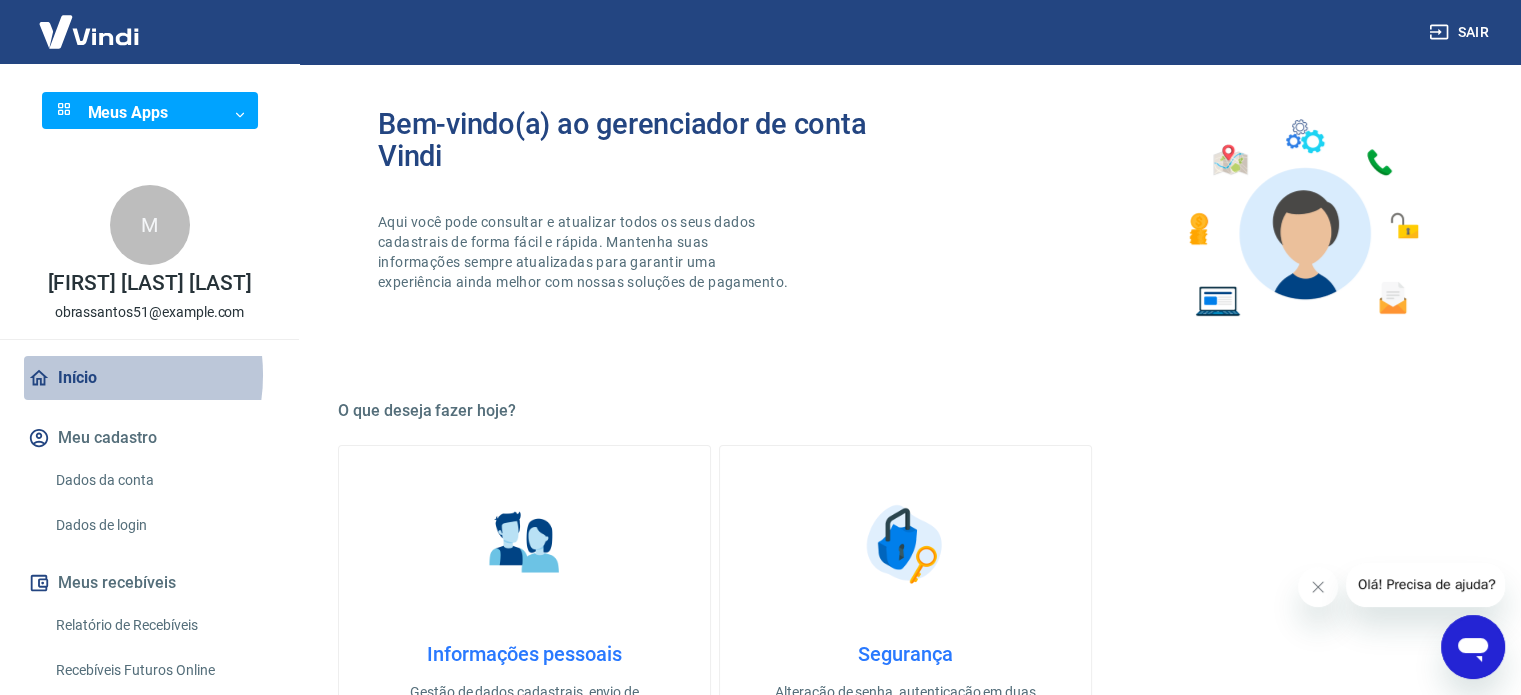 click on "Início" at bounding box center [149, 378] 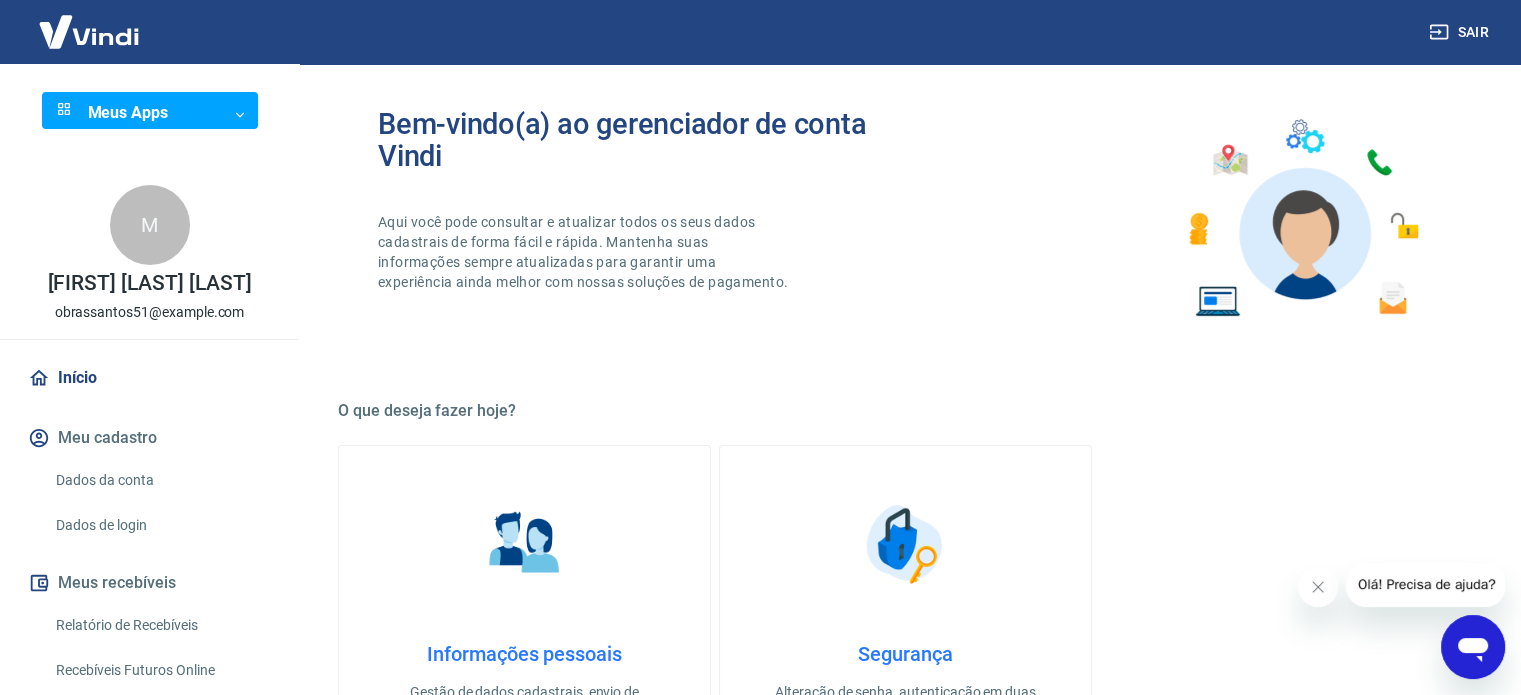 click on "Sair Meus Apps ​ ​ M Mário Gomes Dos Santos obrassantos51@gmail.com Início Meu cadastro Dados da conta Dados de login Meus recebíveis Relatório de Recebíveis Recebíveis Futuros Online Contratos com credores Disponibilização de agenda Segurança Fale conosco Boas notícias! Sua conta está pronta para vender. Obter token de integração ATENÇÃO Estamos realizando adequações em nossa plataforma para atender a Resolução BCB nº 150, de 6/10/2021. Por isso, em breve seu extrato e solicitação de saque estarão diferentes. Confira o que muda Bem-vindo(a) ao gerenciador de conta Vindi Aqui você pode consultar e atualizar todos os seus dados cadastrais de forma fácil e rápida. Mantenha suas informações sempre atualizadas para garantir uma experiência ainda melhor com nossas soluções de pagamento. O que deseja fazer hoje? Informações pessoais Gestão de dados cadastrais, envio de documentos, alteração de telefone e endereços. Segurança Fácil de acessar Retorne para o portal de vendas" at bounding box center (760, -53) 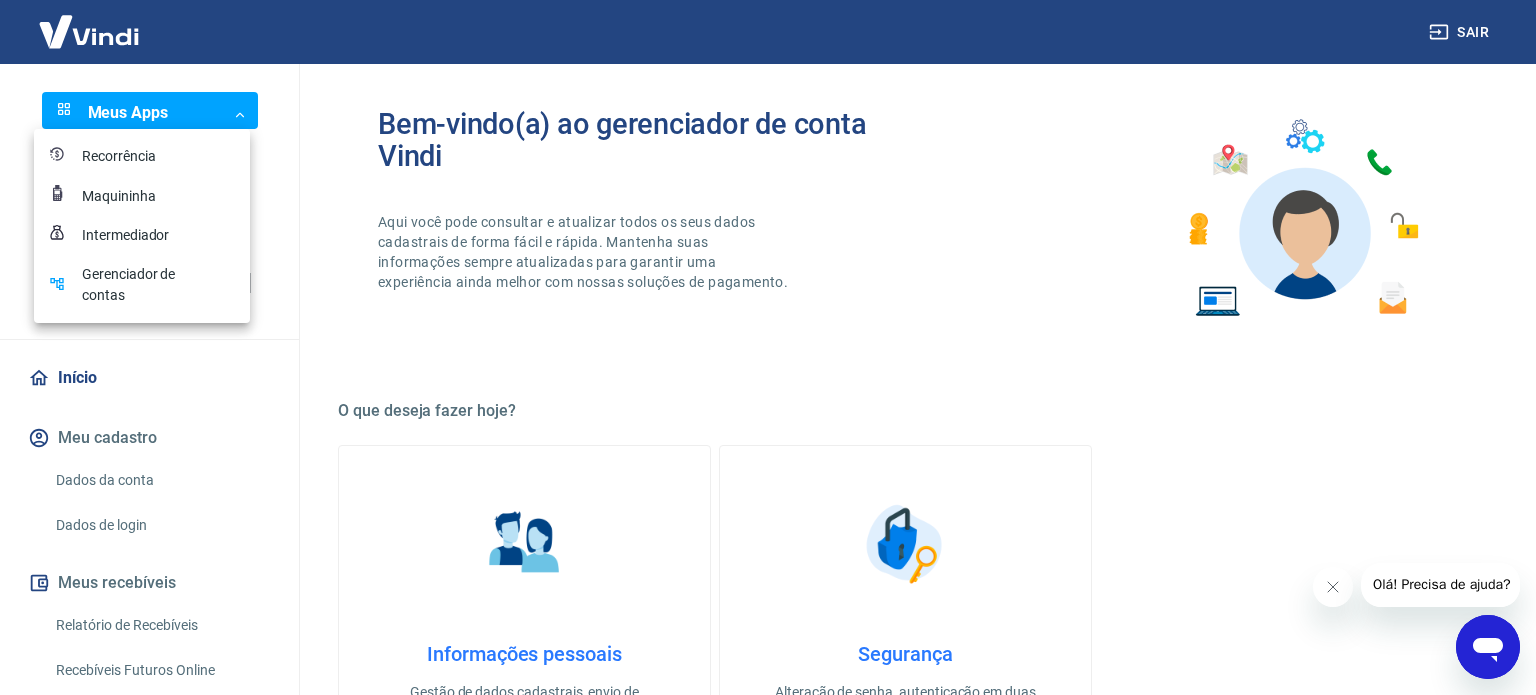 click at bounding box center [768, 347] 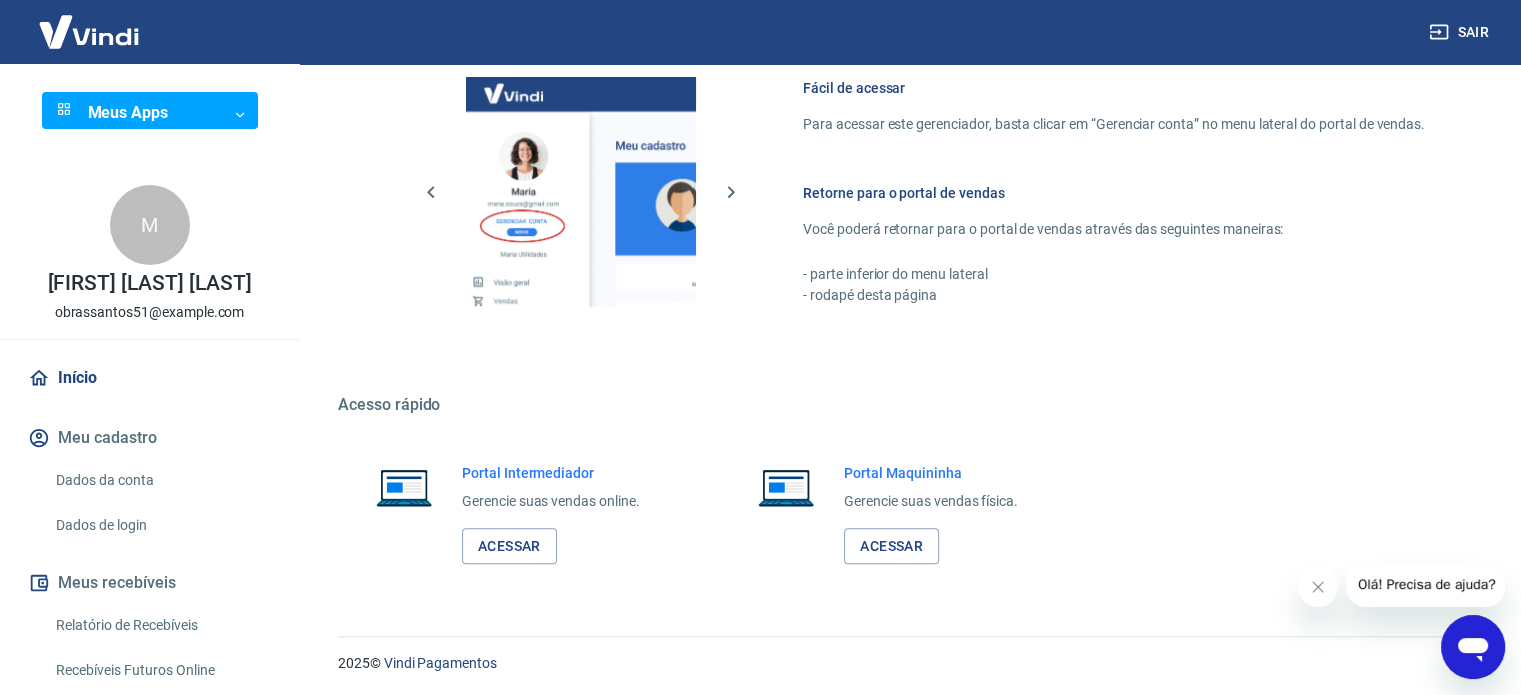 scroll, scrollTop: 1239, scrollLeft: 0, axis: vertical 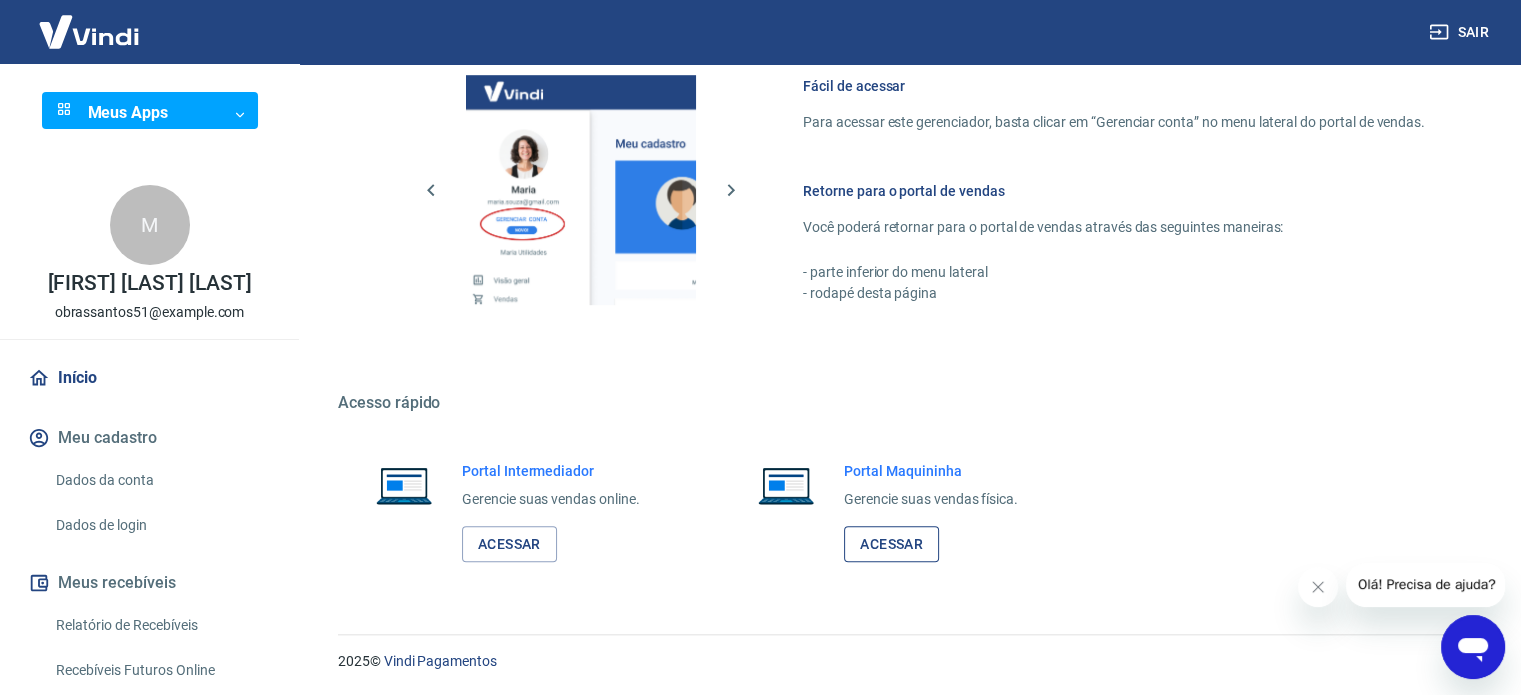 click on "Acessar" at bounding box center (891, 544) 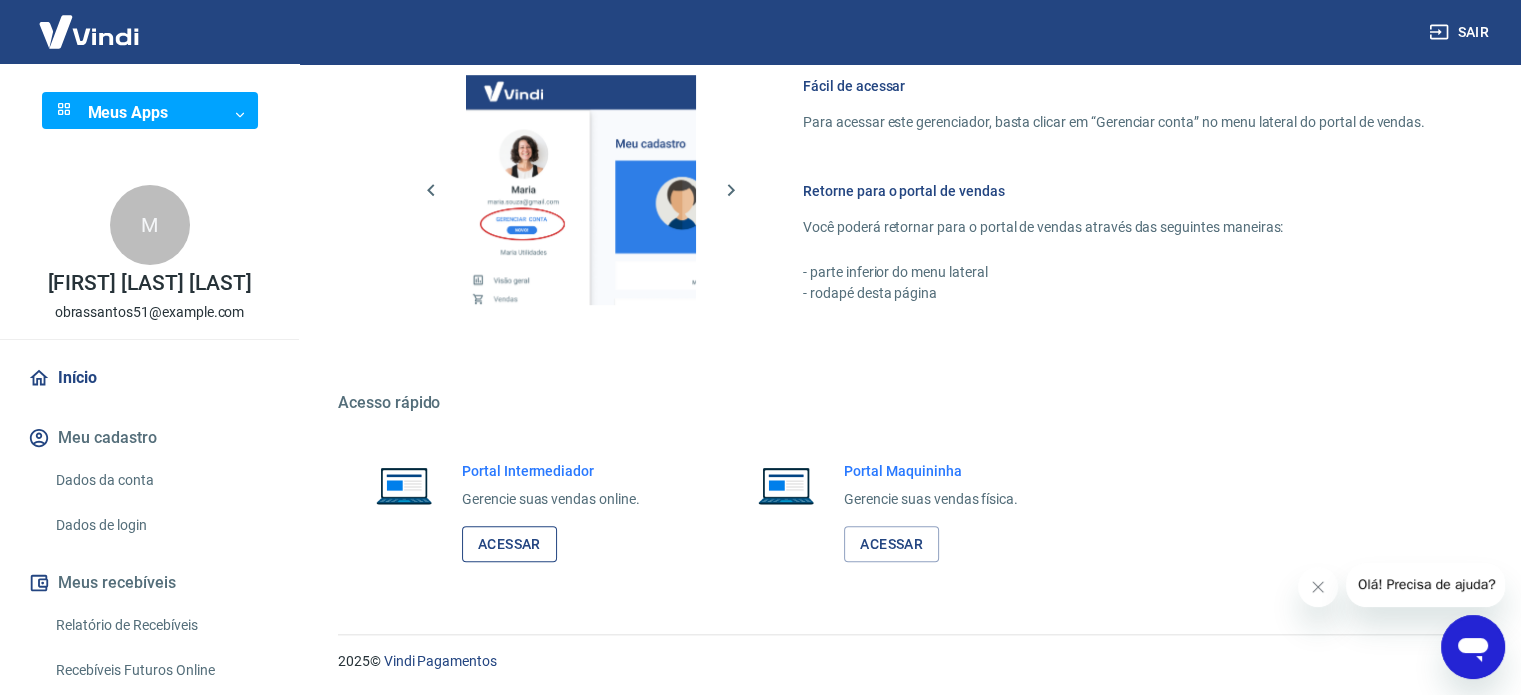 click on "Acessar" at bounding box center [509, 544] 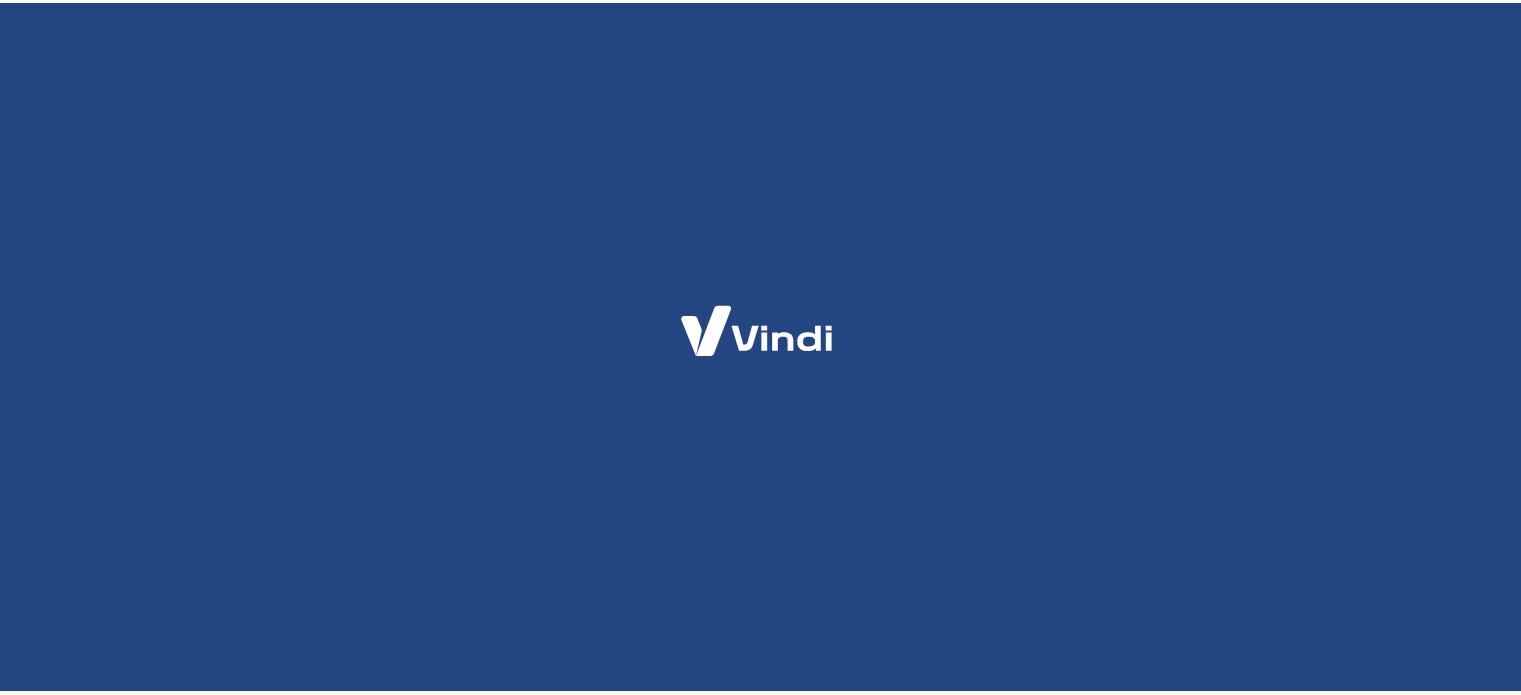 scroll, scrollTop: 0, scrollLeft: 0, axis: both 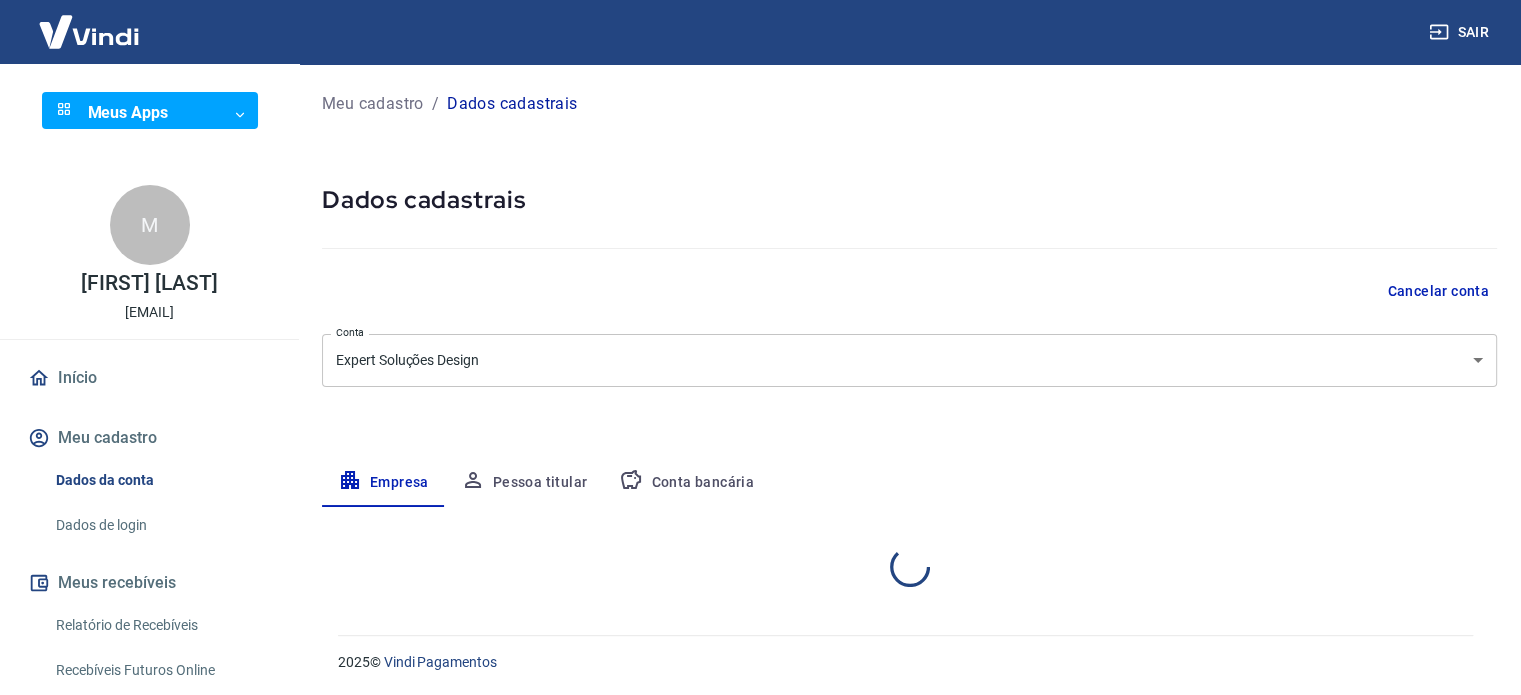 select on "SP" 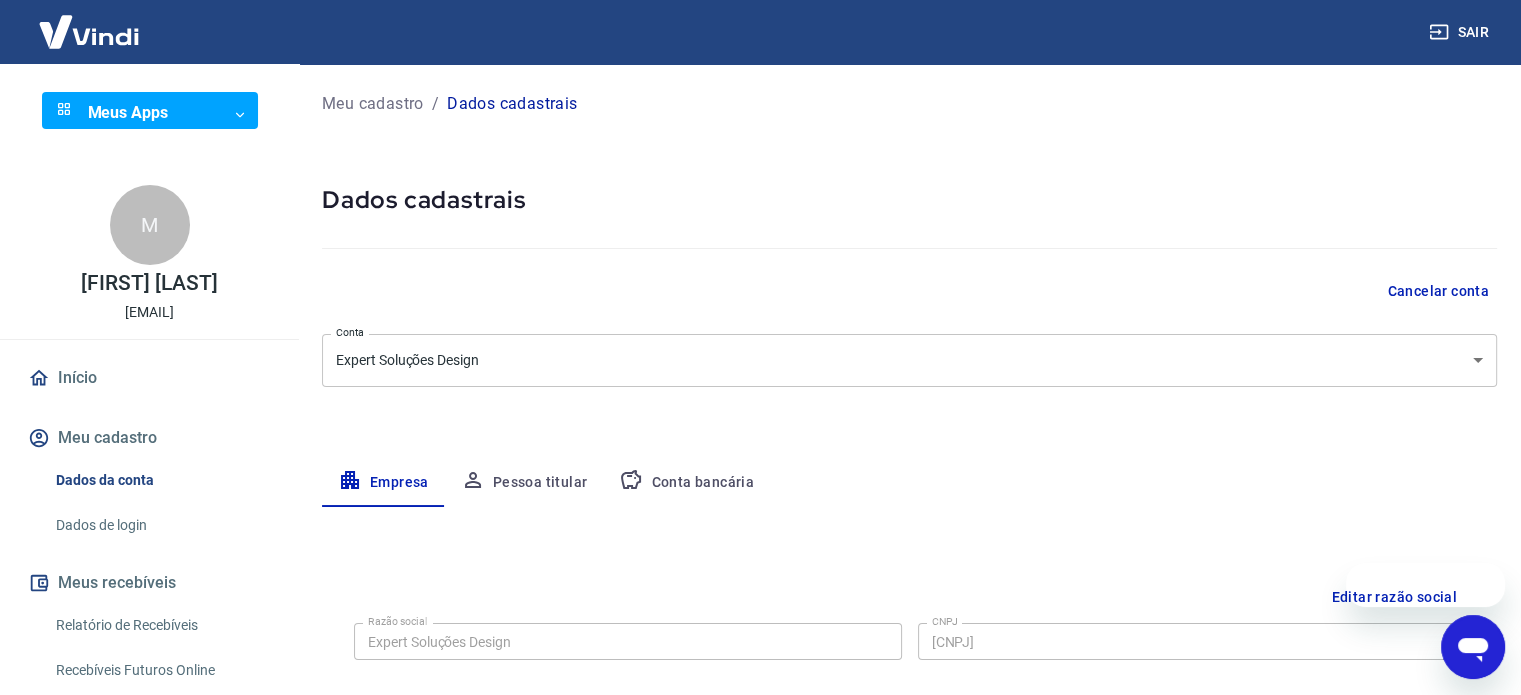 scroll, scrollTop: 0, scrollLeft: 0, axis: both 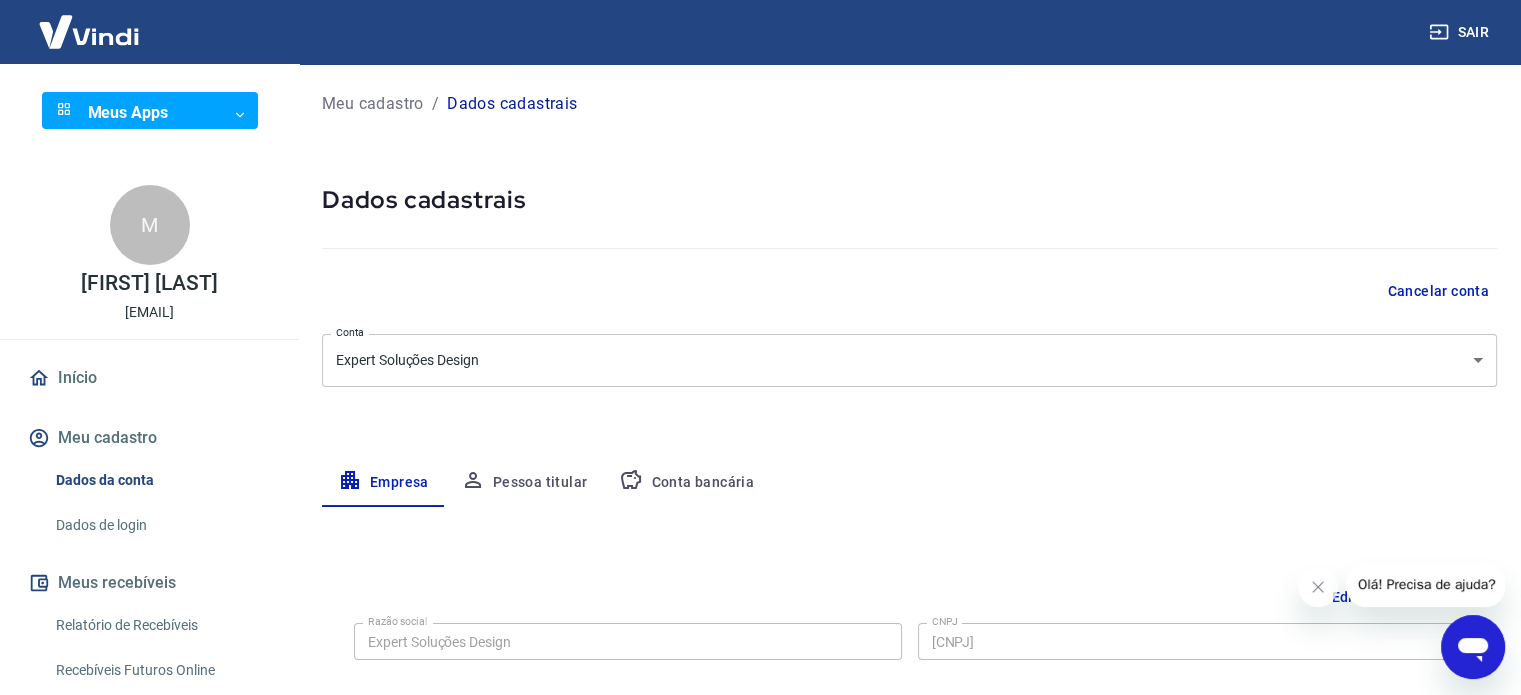 click on "Conta Empresa Pessoa titular Conta bancária Editar razão social Razão social Expert Soluções Design Razão social CNPJ [CNPJ] CNPJ Endereço da empresa Editar endereço CEP [POSTAL_CODE] CEP Rua Rua Izaias Profeta do Espírito Santo Rua Número 92 Número Complemento Complemento Bairro Jardim Cavallari Bairro Cidade Marília Cidade Estado Acre Alagoas Amapá Amazonas Bahia Ceará Distrito Federal Espírito Santo Goiás Maranhão Mato Grosso Mato Grosso do Sul Minas Gerais Pará Paraíba Paraná Pernambuco Piauí Rio de Janeiro 2025" at bounding box center [760, 347] 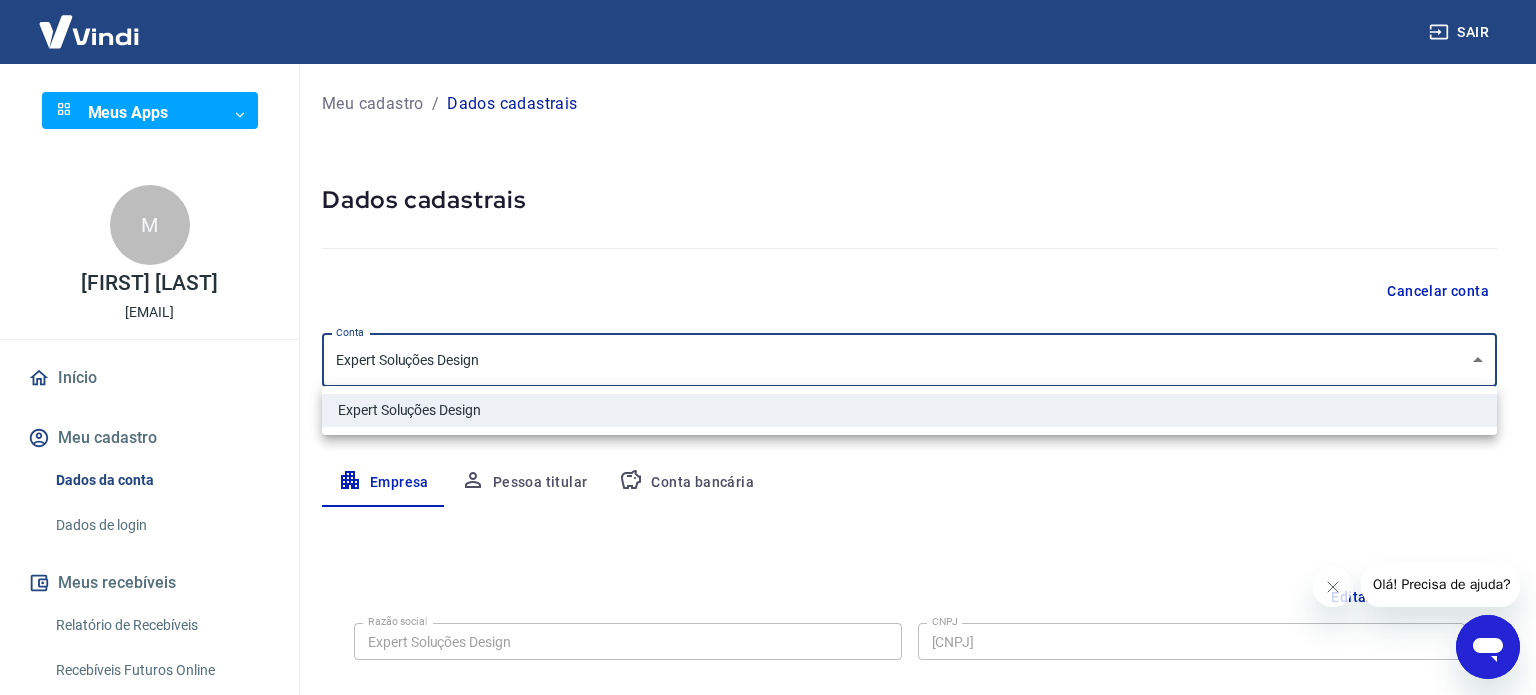 click at bounding box center [768, 347] 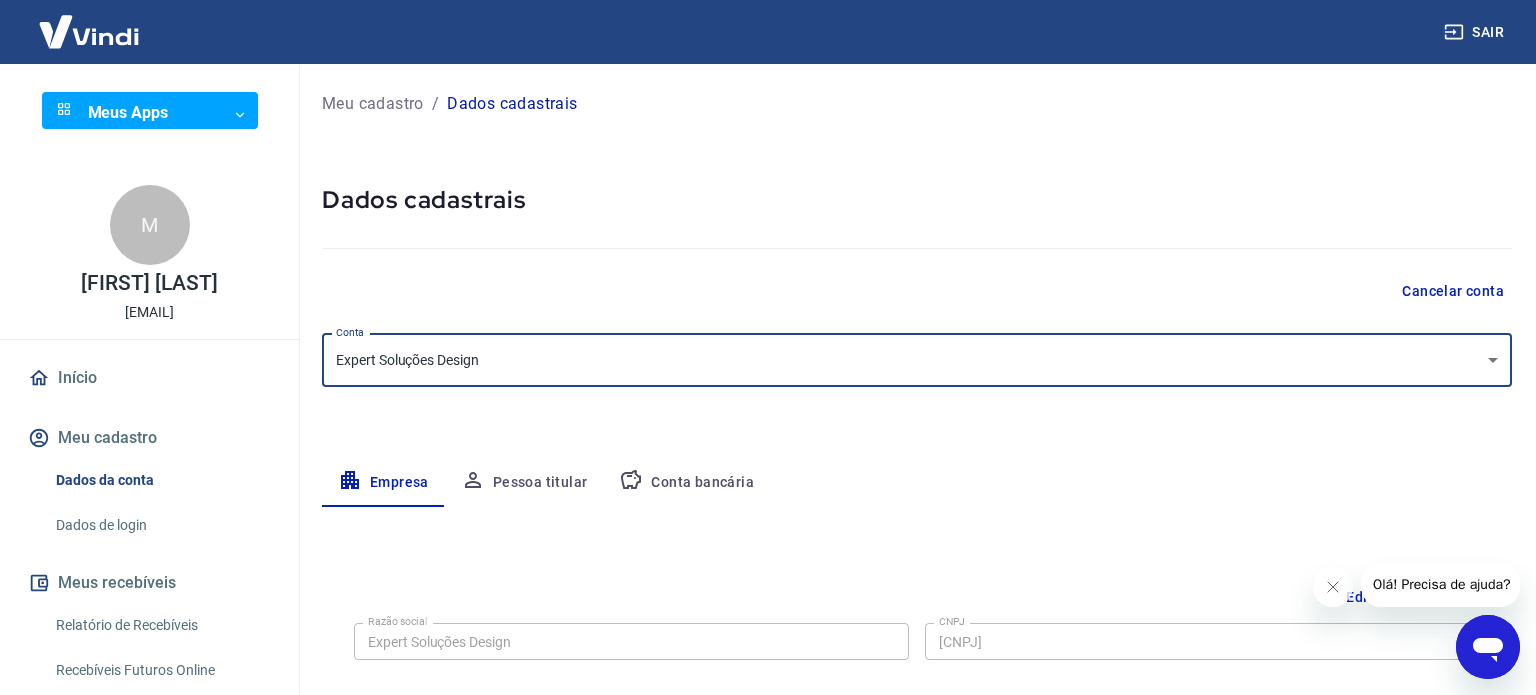 click on "Conta Empresa Pessoa titular Conta bancária Editar razão social Razão social Expert Soluções Design Razão social CNPJ [CNPJ] CNPJ Endereço da empresa Editar endereço CEP [POSTAL_CODE] CEP Rua Rua Izaias Profeta do Espírito Santo Rua Número 92 Número Complemento Complemento Bairro Jardim Cavallari Bairro Cidade Marília Cidade Estado Acre Alagoas Amapá Amazonas Bahia Ceará Distrito Federal Espírito Santo Goiás Maranhão Mato Grosso Mato Grosso do Sul Minas Gerais Pará Paraíba Paraná Pernambuco Piauí Rio de Janeiro 2025" at bounding box center [768, 347] 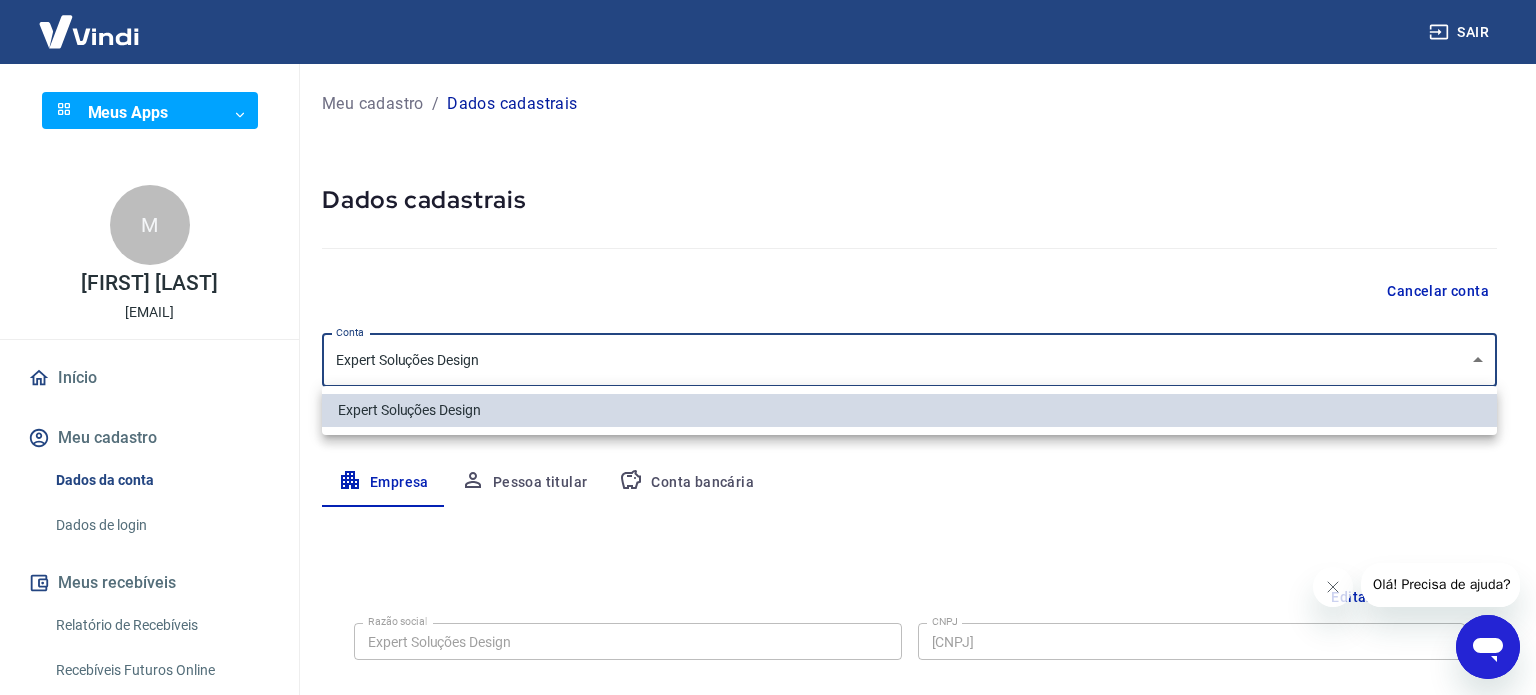 click at bounding box center [768, 347] 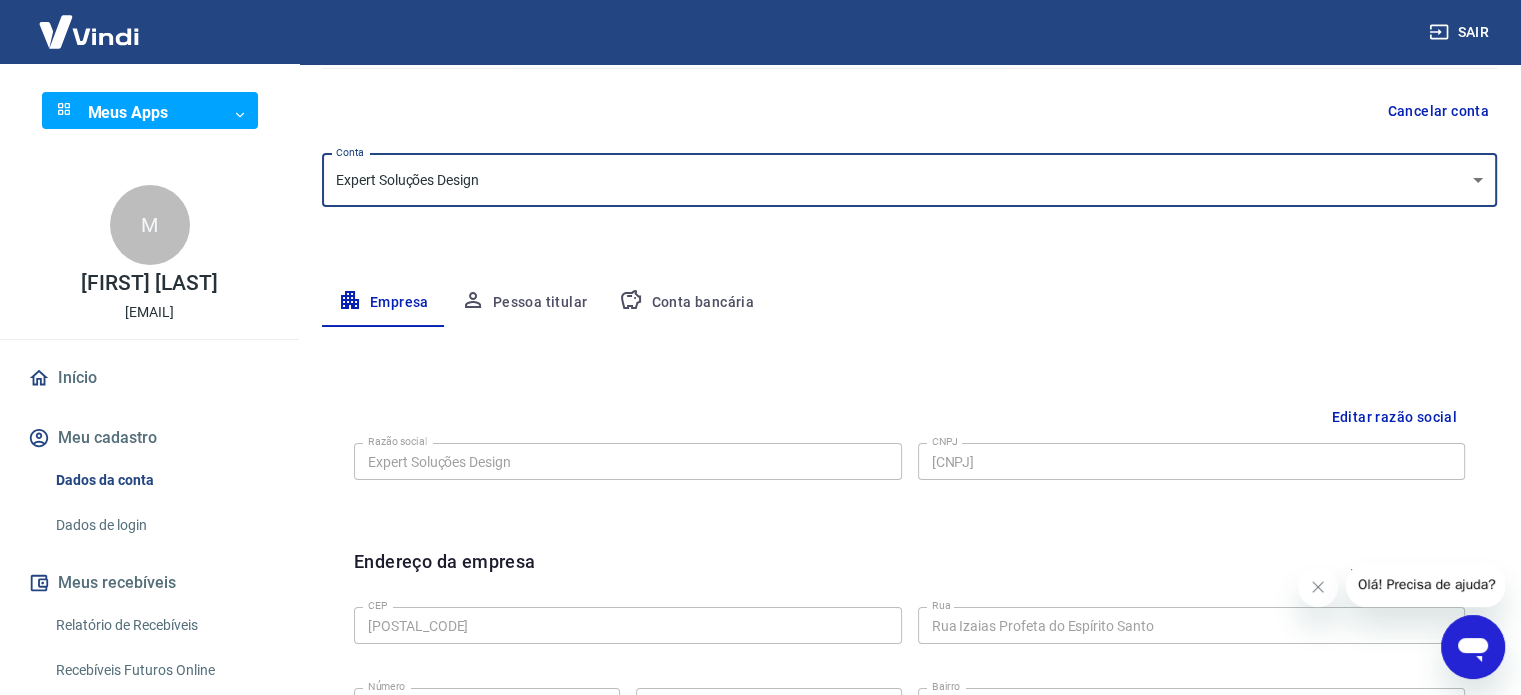 scroll, scrollTop: 200, scrollLeft: 0, axis: vertical 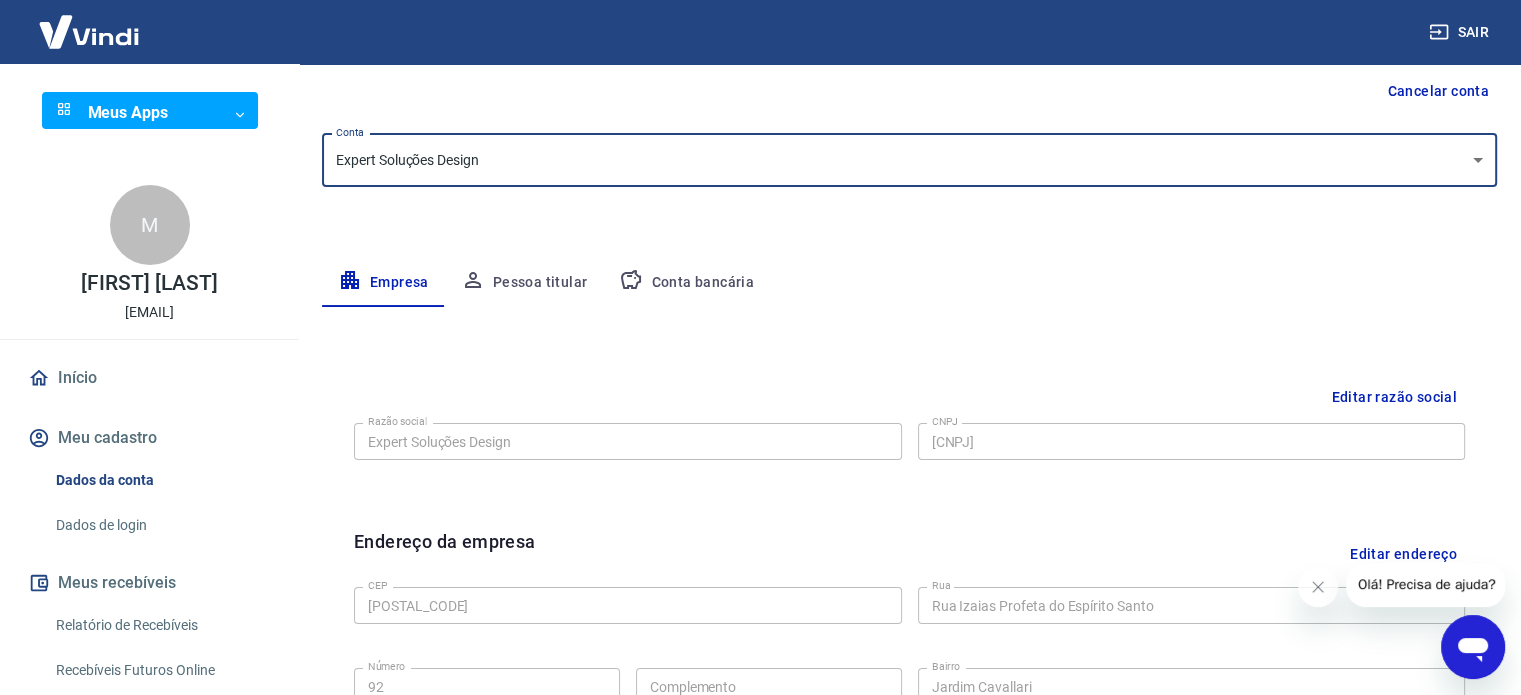 click on "Editar razão social" at bounding box center [1394, 397] 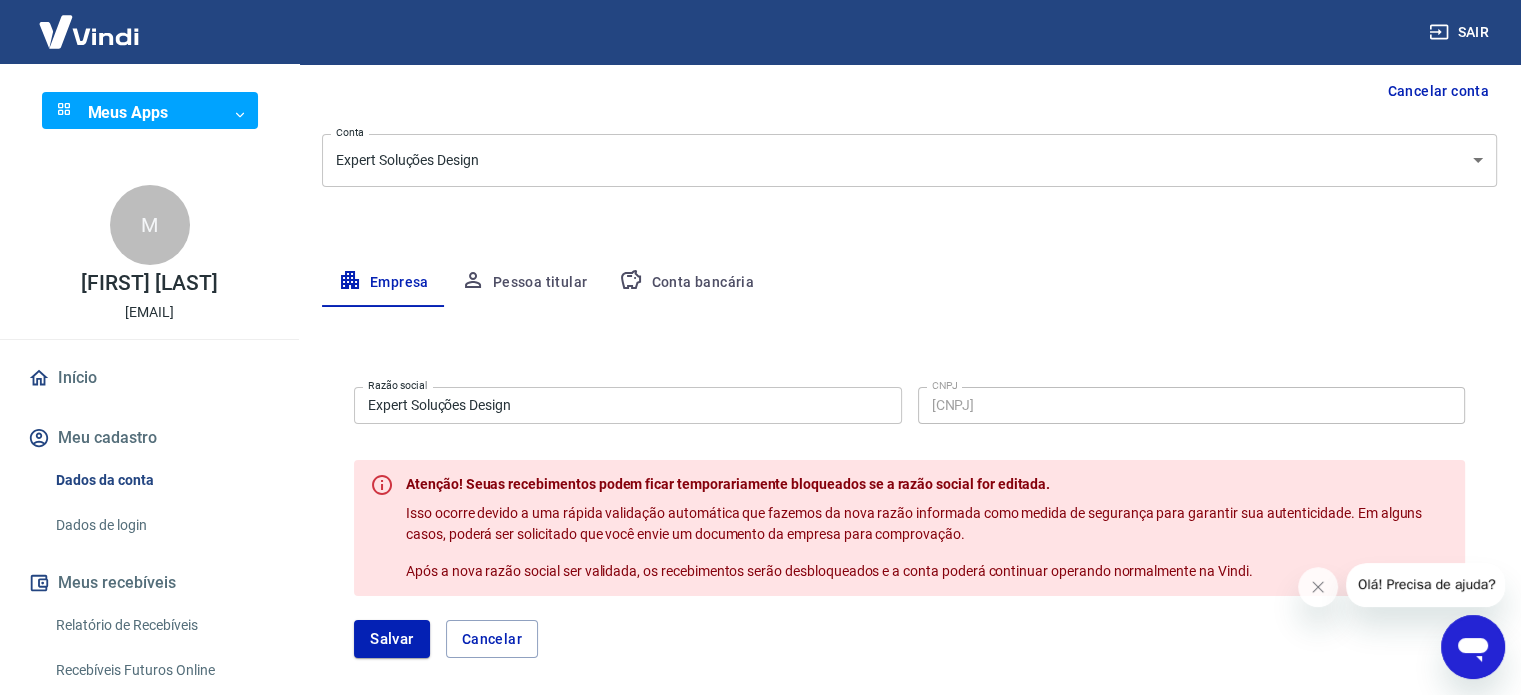 click on "Expert Soluções Design" at bounding box center [628, 405] 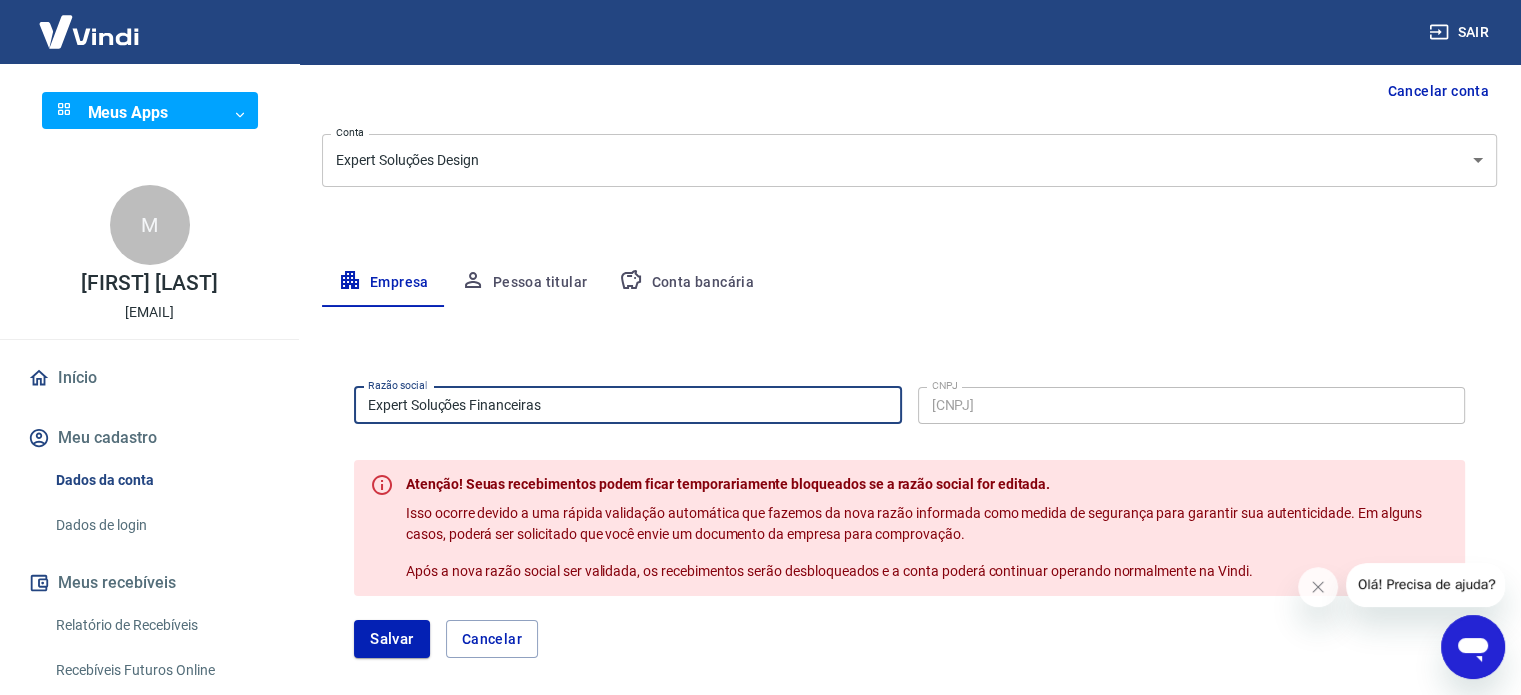 click on "Empresa Pessoa titular Conta bancária" at bounding box center [909, 283] 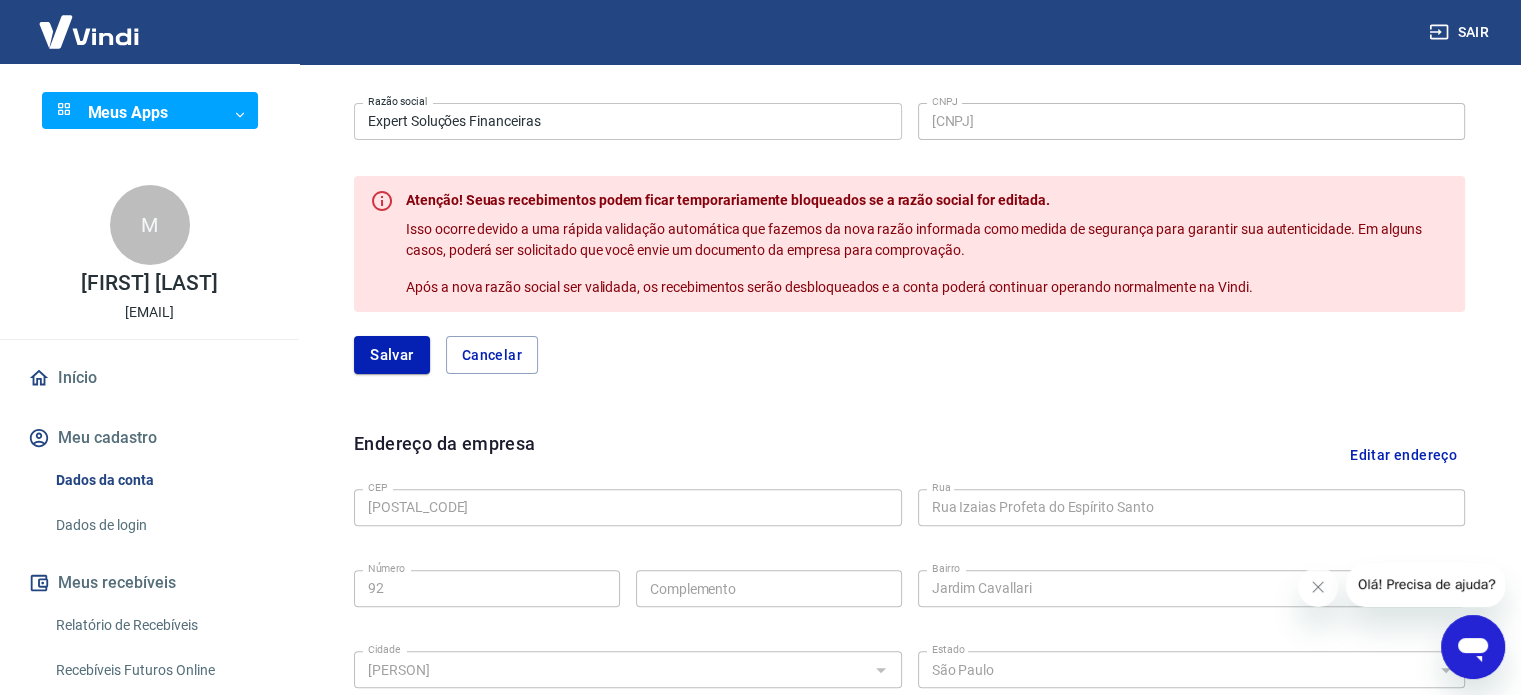scroll, scrollTop: 500, scrollLeft: 0, axis: vertical 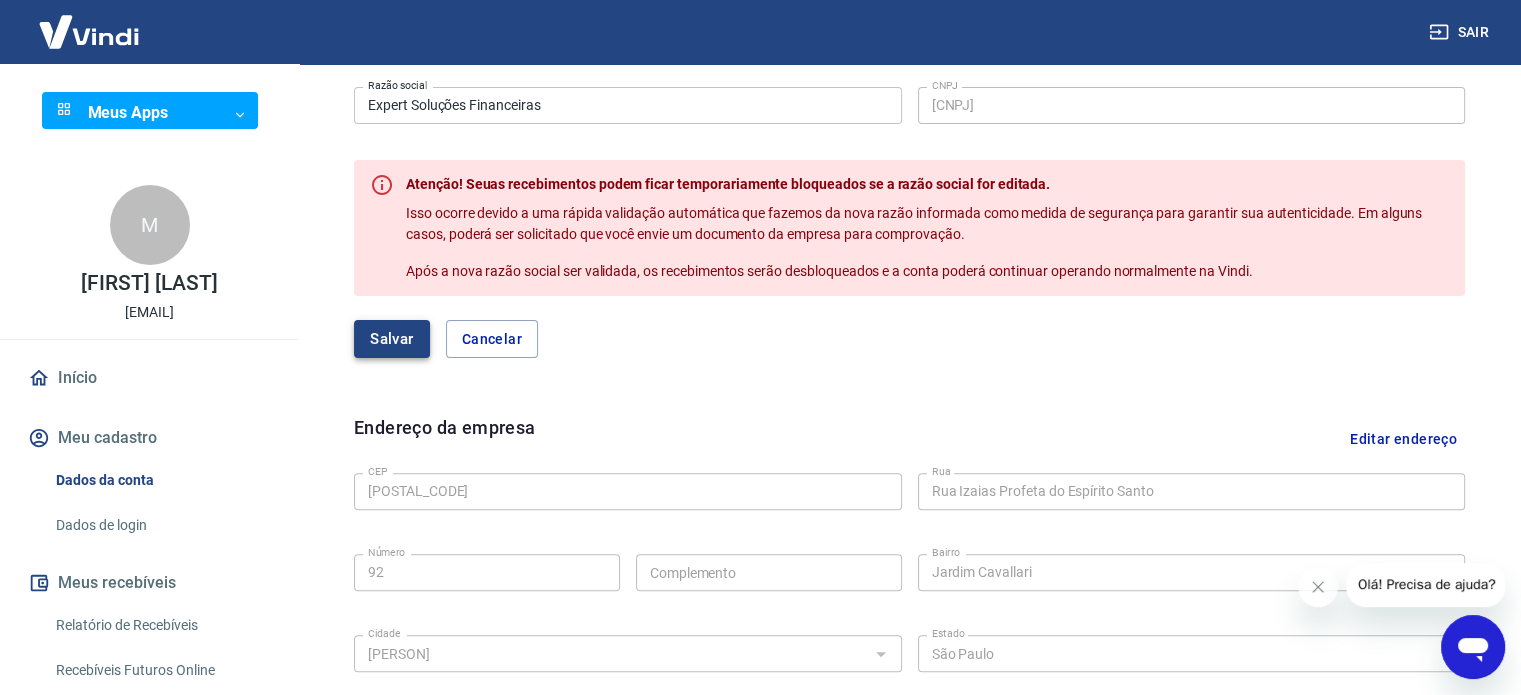 click on "Salvar" at bounding box center [392, 339] 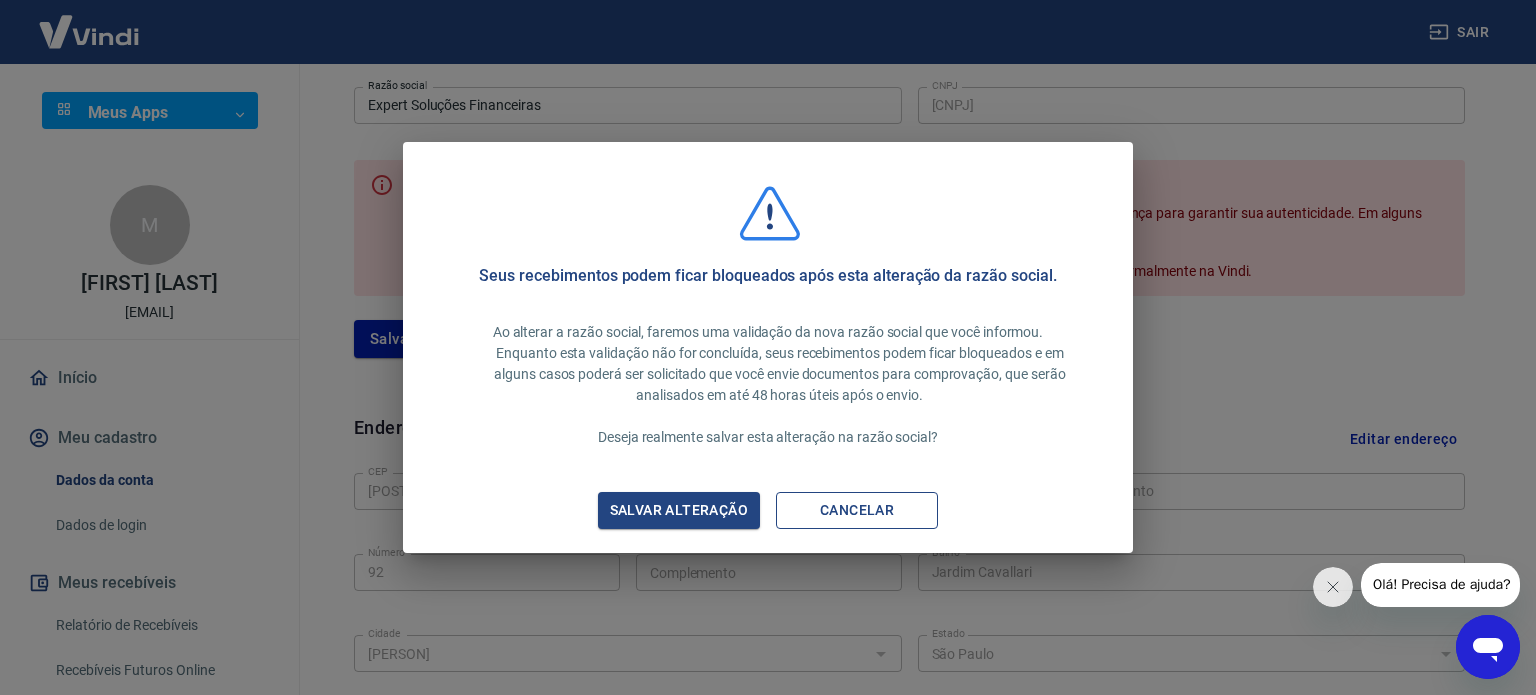 click on "Cancelar" at bounding box center (857, 510) 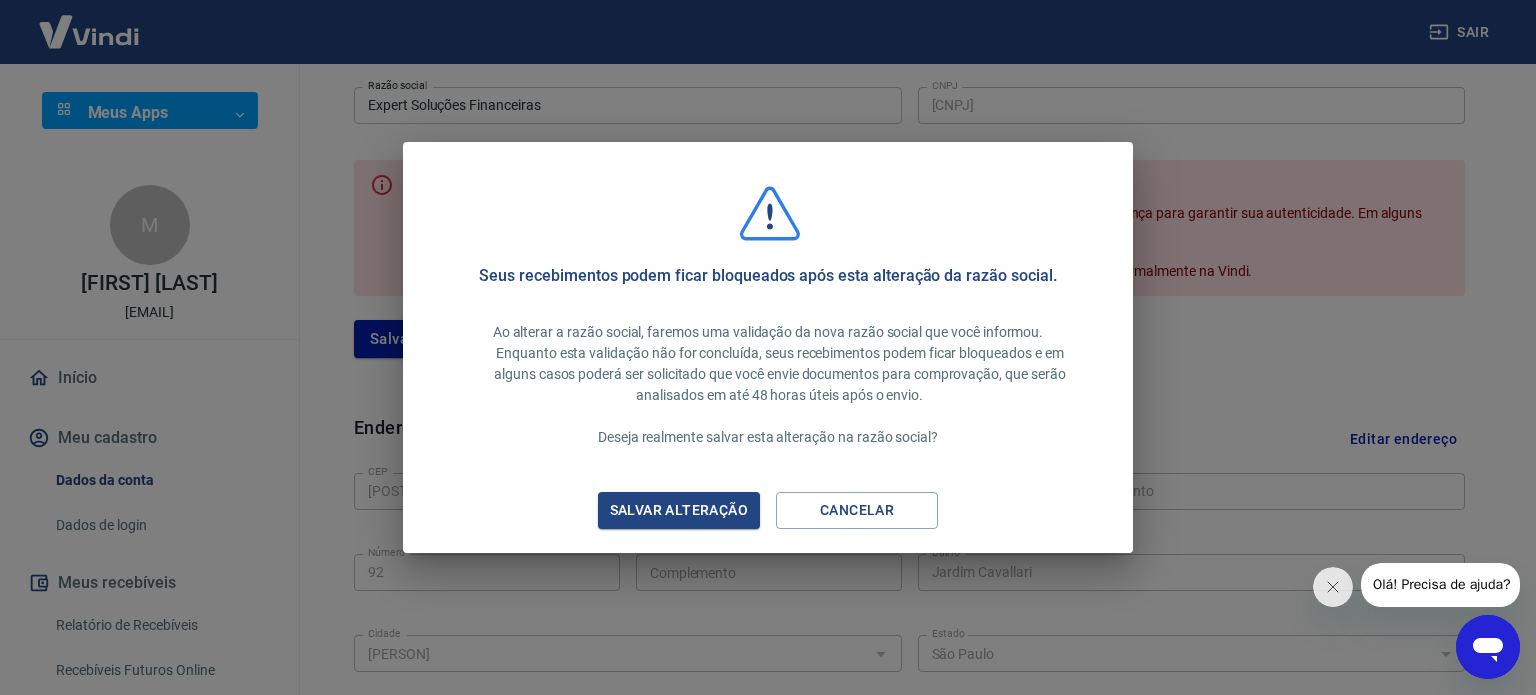 type on "Expert Soluções Design" 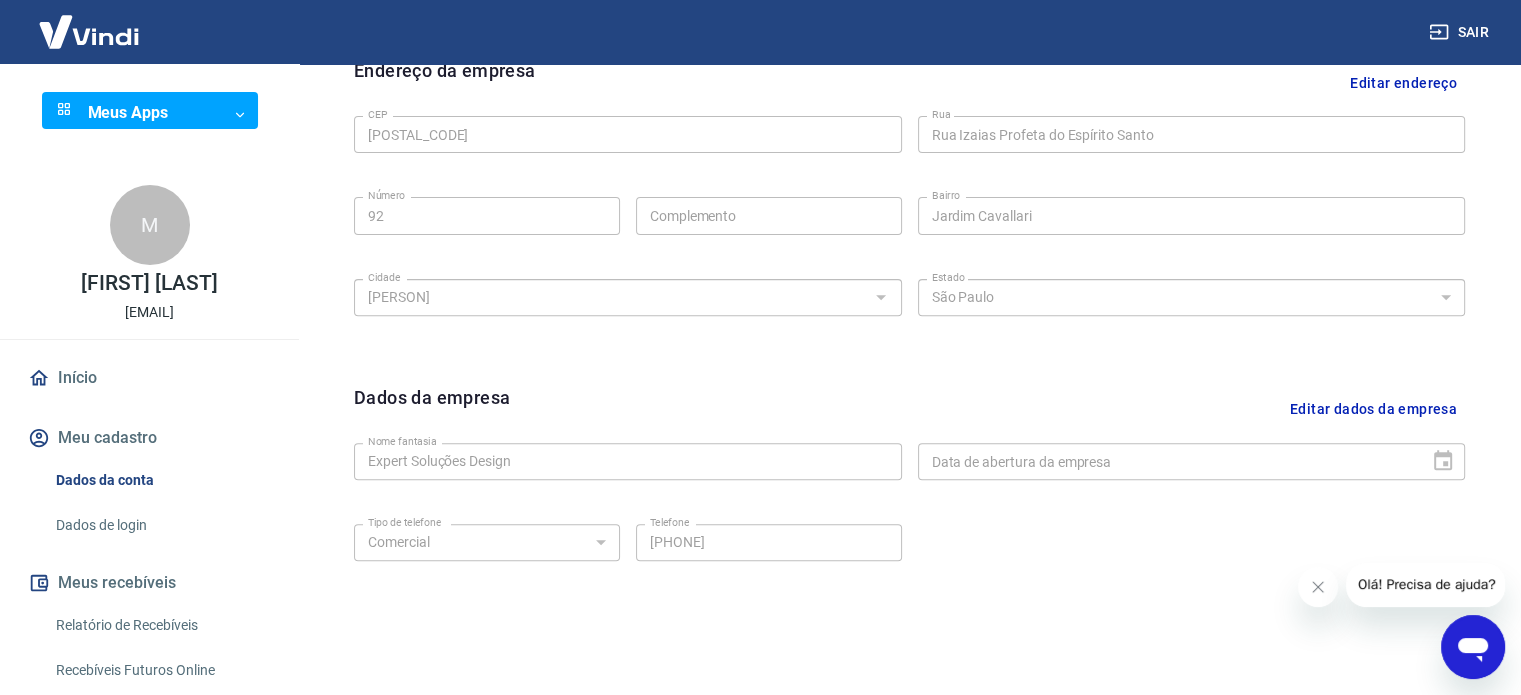 scroll, scrollTop: 700, scrollLeft: 0, axis: vertical 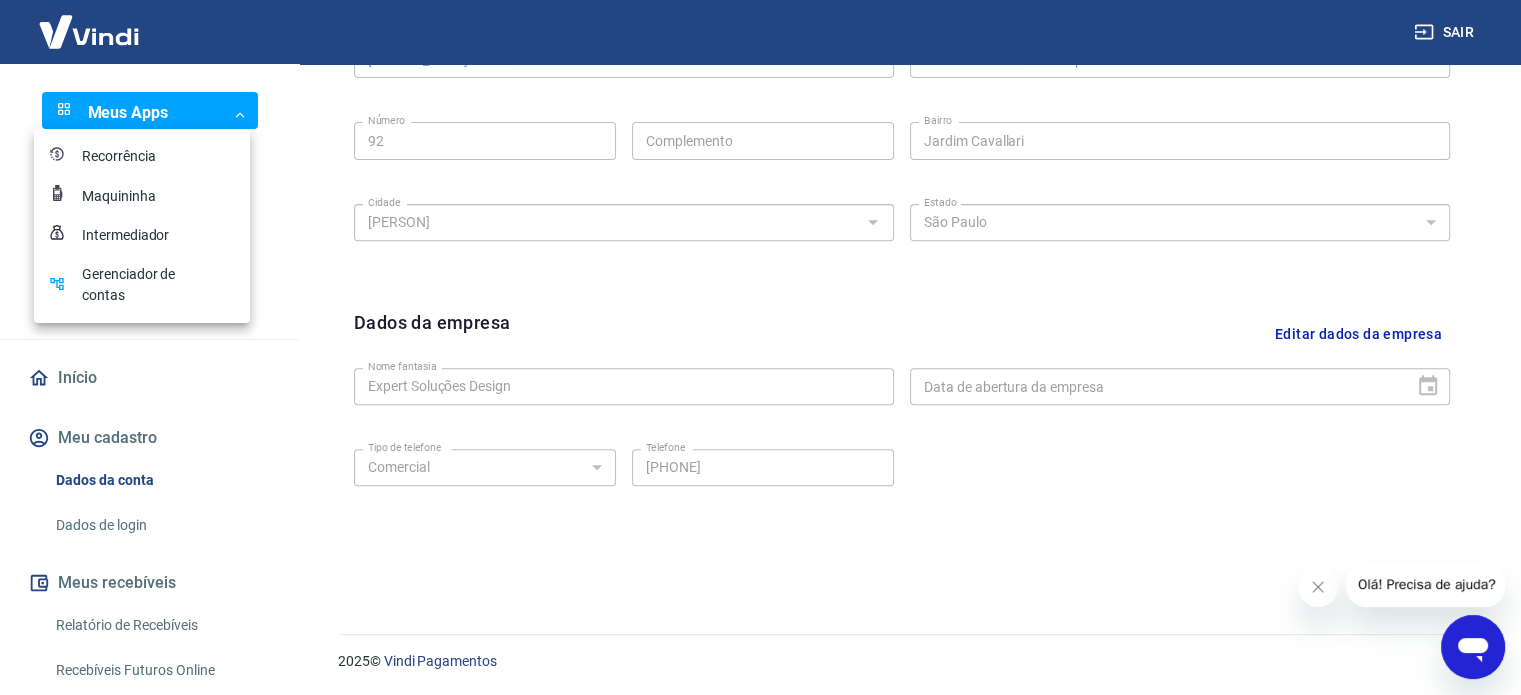 click on "Conta Empresa Pessoa titular Conta bancária Editar razão social Razão social Expert Soluções Design Razão social CNPJ [CNPJ] CNPJ Endereço da empresa Editar endereço CEP [POSTAL_CODE] CEP Rua Rua Izaias Profeta do Espírito Santo Rua Número 92 Número Complemento Complemento Bairro Jardim Cavallari Bairro Cidade Marília Cidade Estado Acre Alagoas Amapá Amazonas Bahia Ceará Distrito Federal Espírito Santo Goiás Maranhão Mato Grosso Mato Grosso do Sul Minas Gerais Pará Paraíba Paraná Pernambuco Piauí Rio de Janeiro 2025" at bounding box center (760, -399) 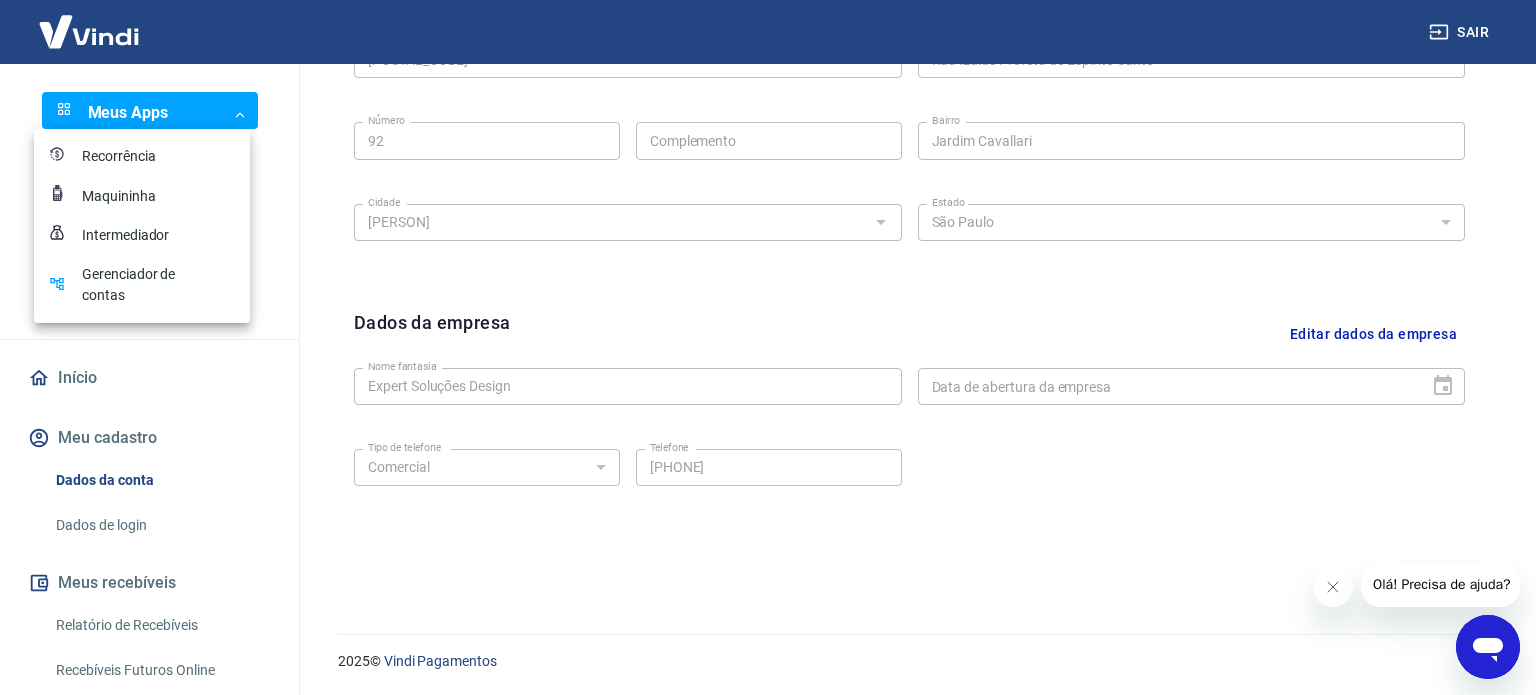 click on "Maquininha" at bounding box center [132, 196] 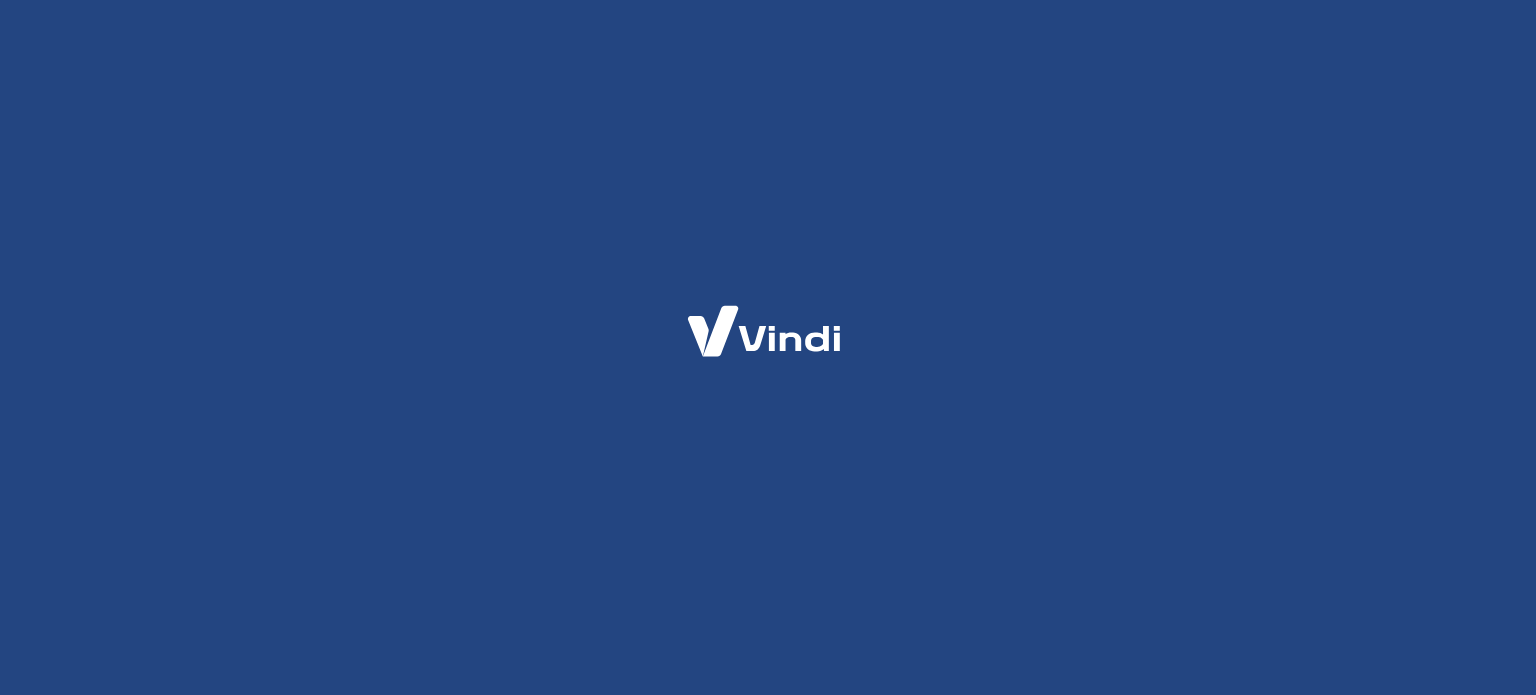 scroll, scrollTop: 0, scrollLeft: 0, axis: both 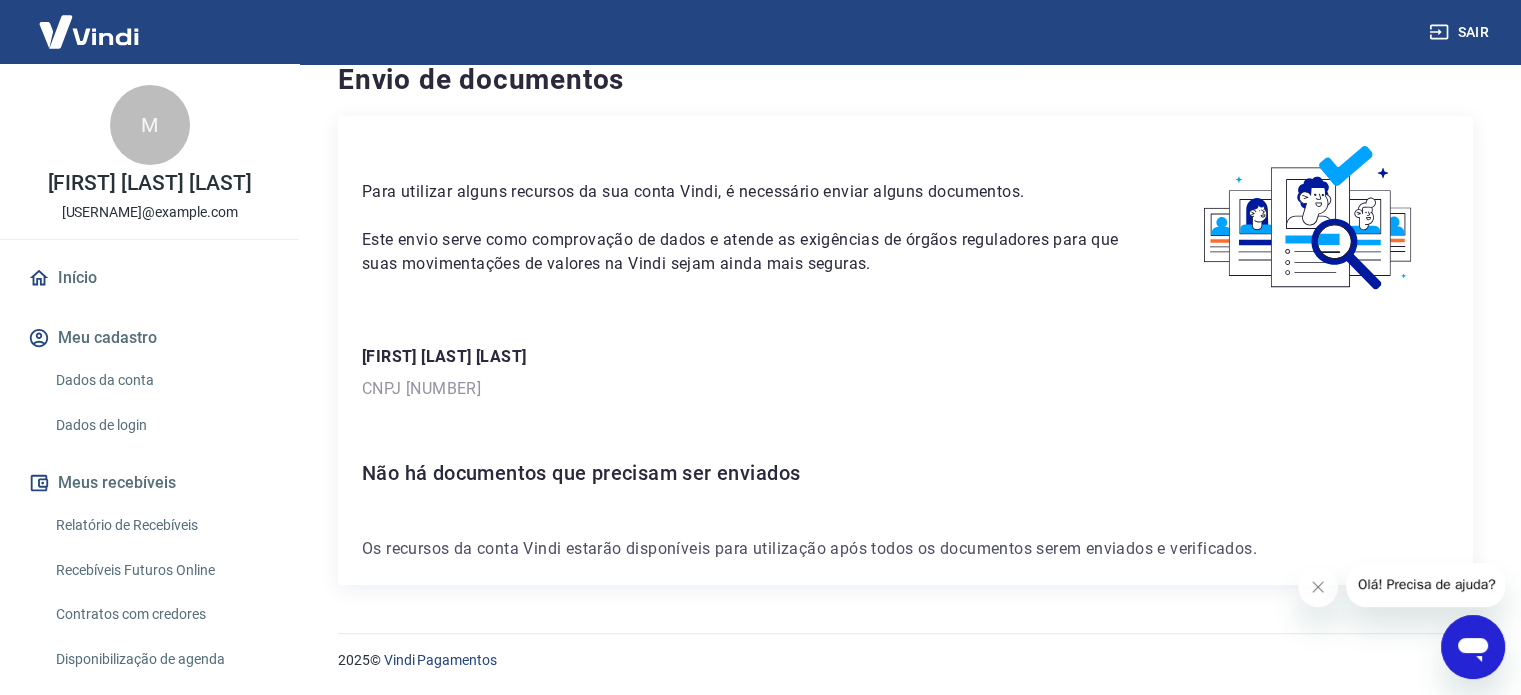 click on "Olá! Precisa de ajuda?" at bounding box center (1427, 584) 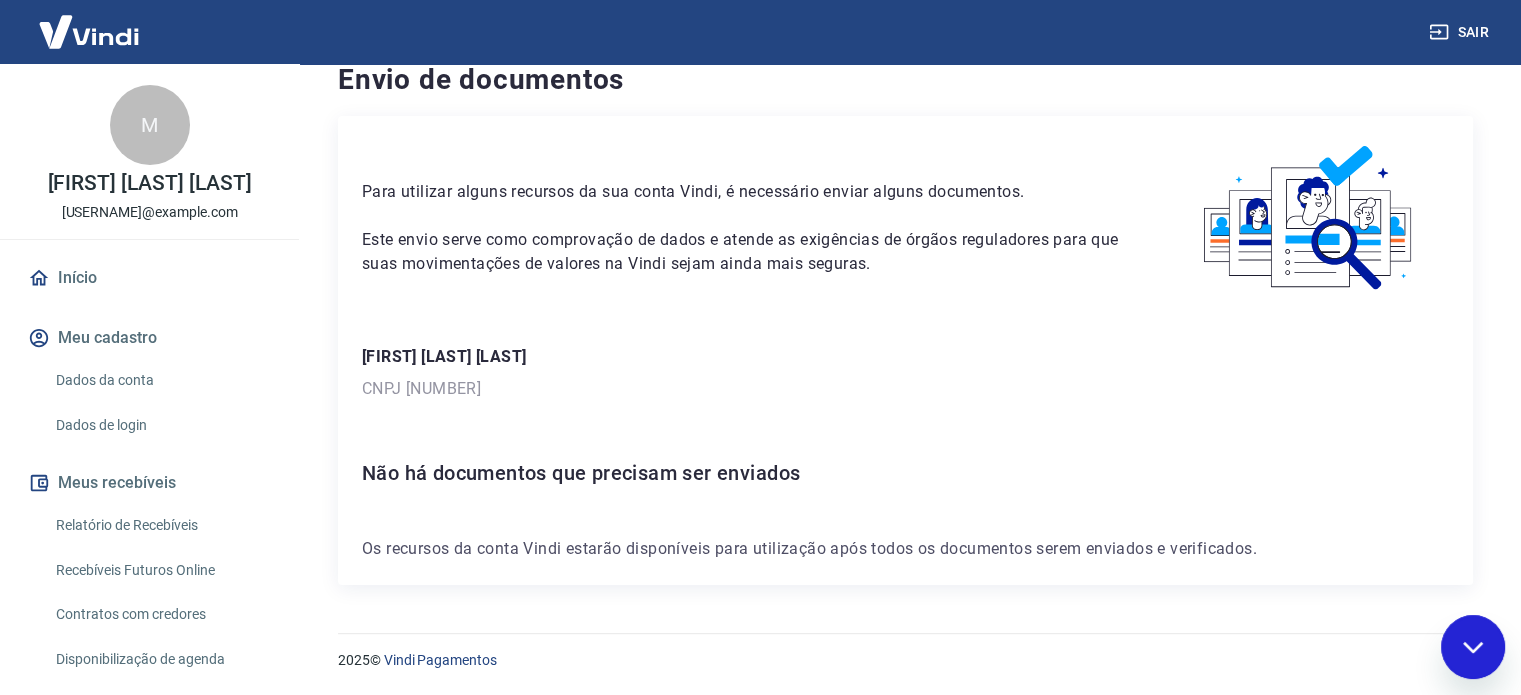 scroll, scrollTop: 0, scrollLeft: 0, axis: both 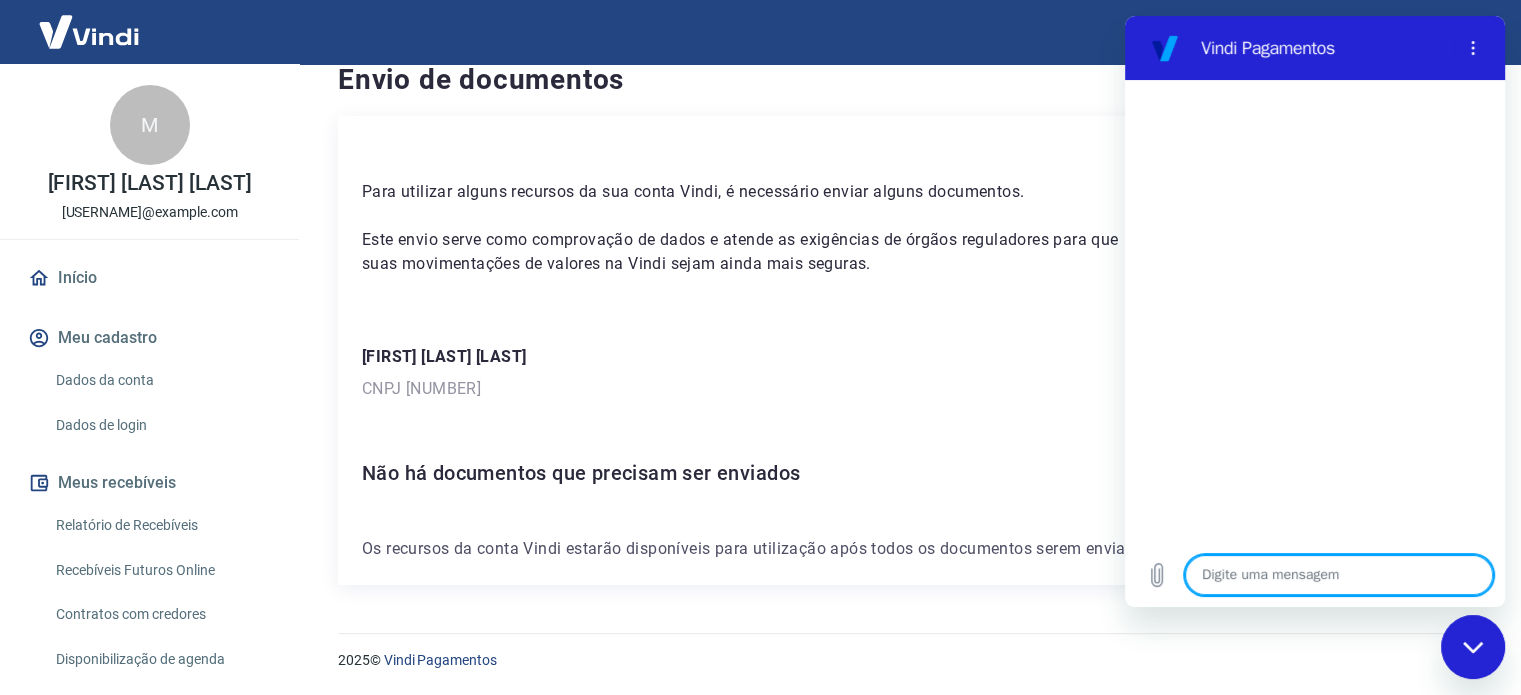 click at bounding box center (1339, 575) 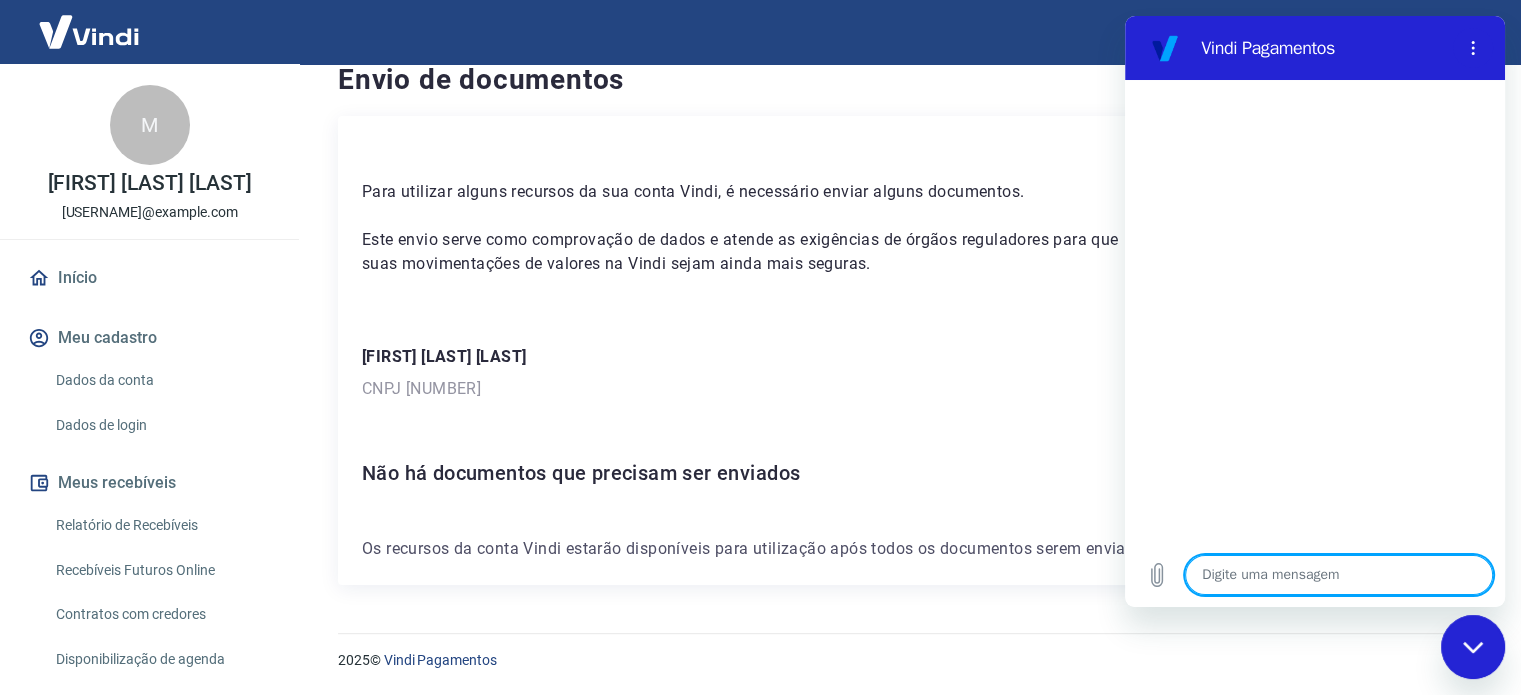 type on "b" 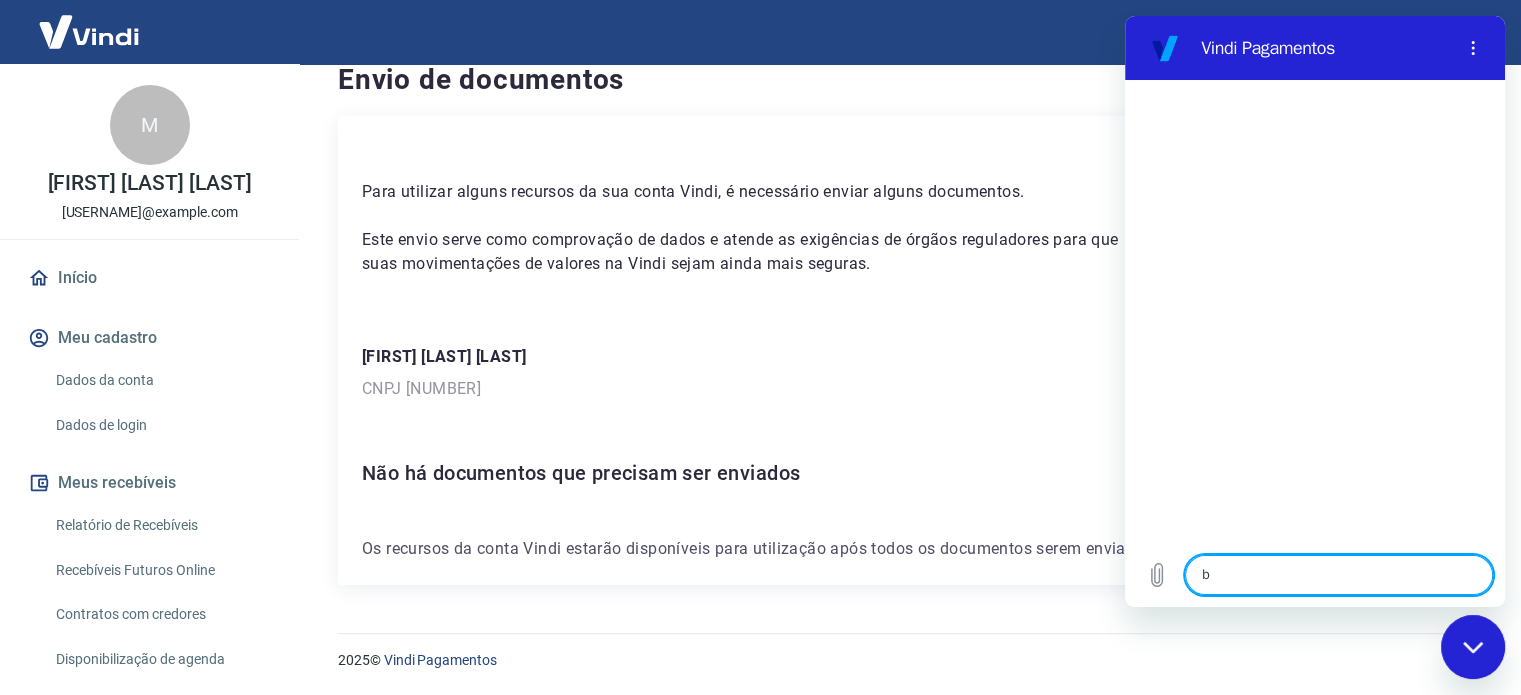 type on "bo" 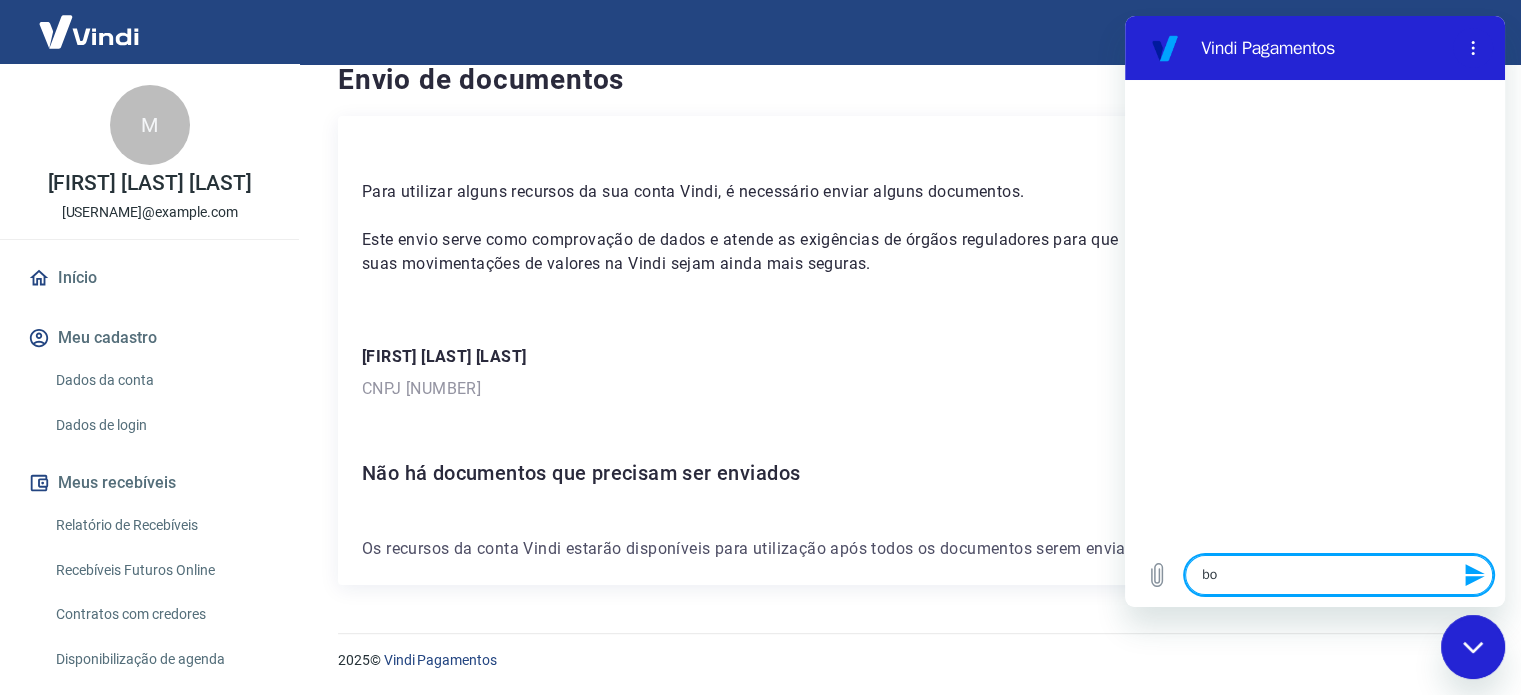 type on "bom" 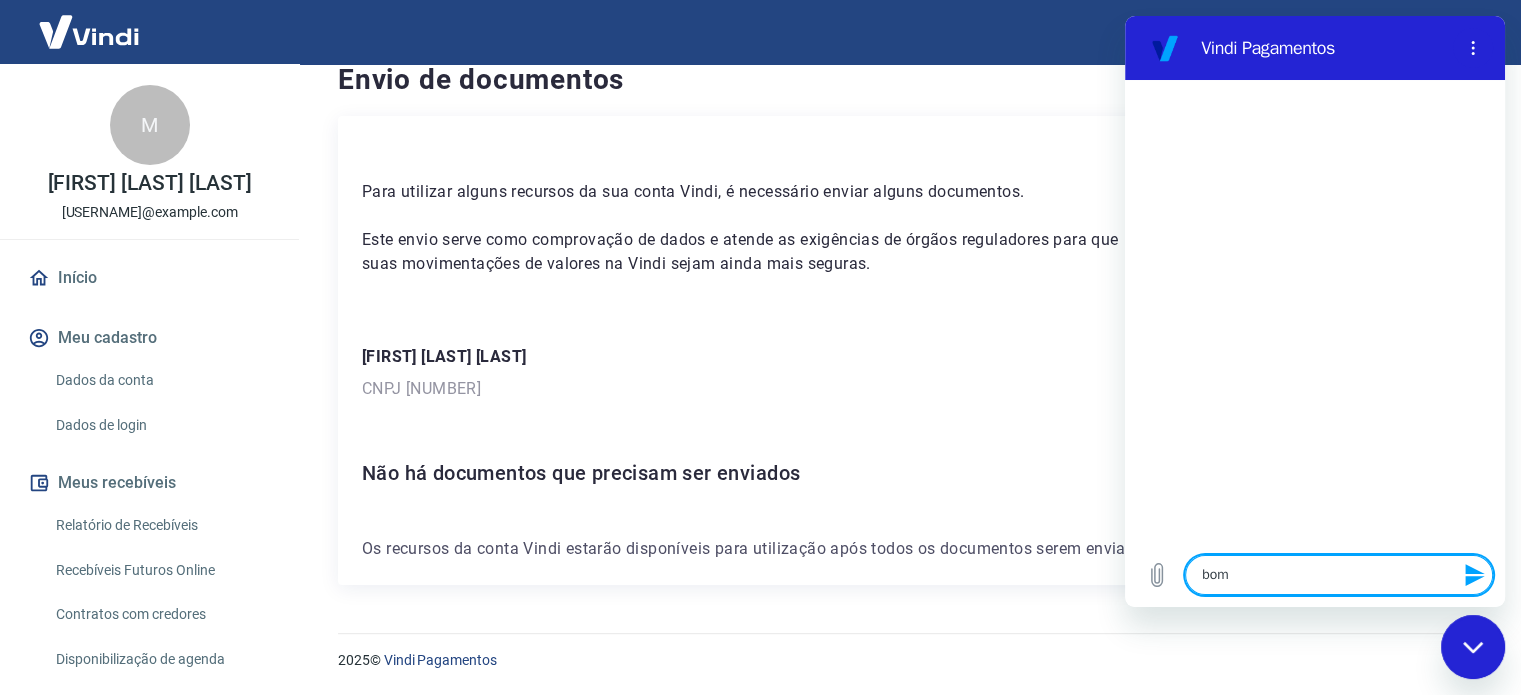 type on "bo" 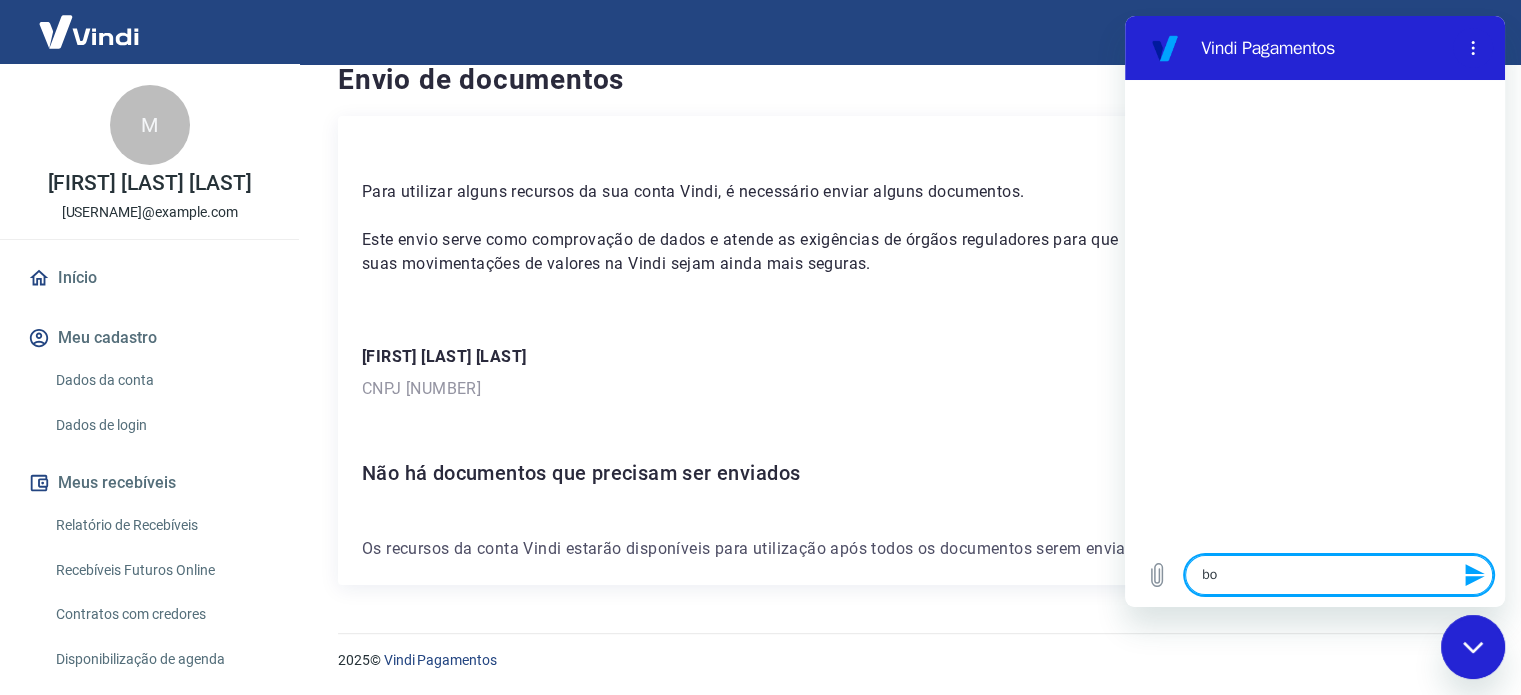 type on "b" 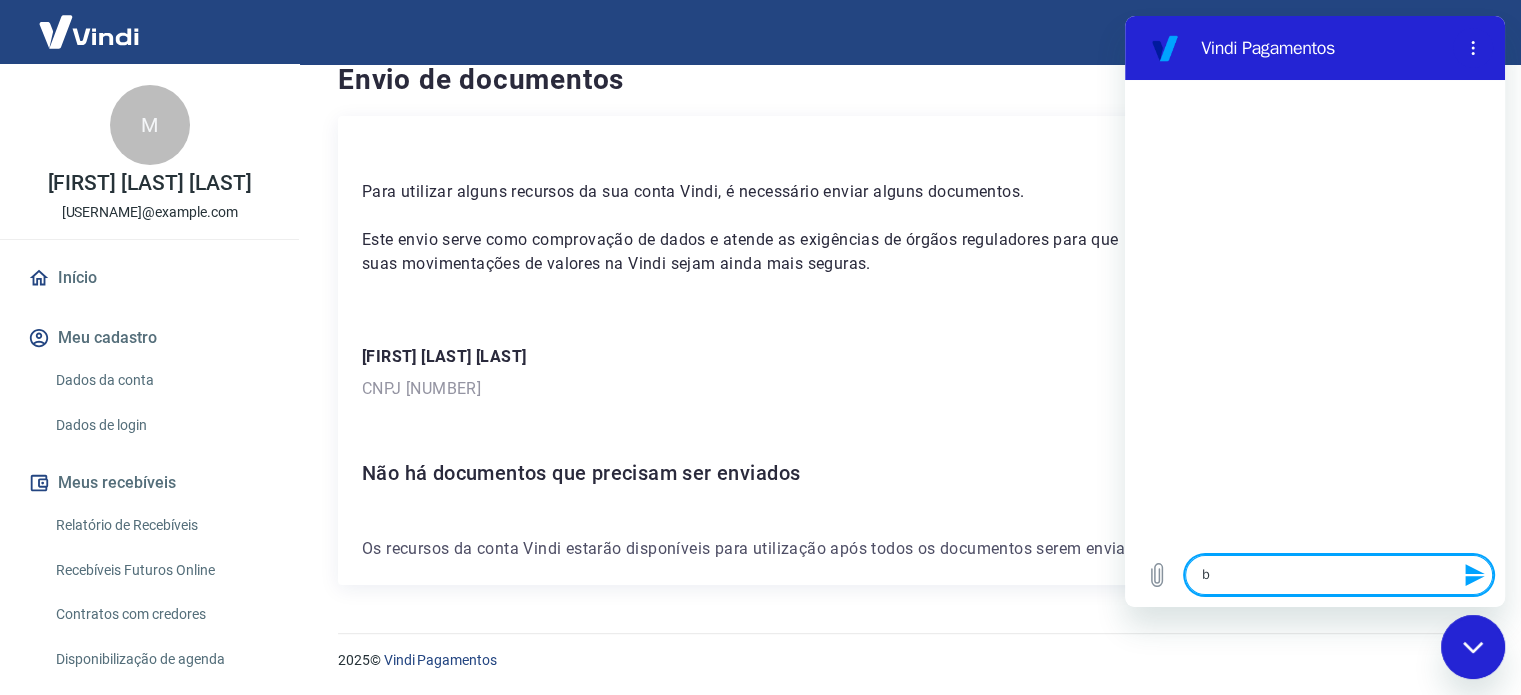 type 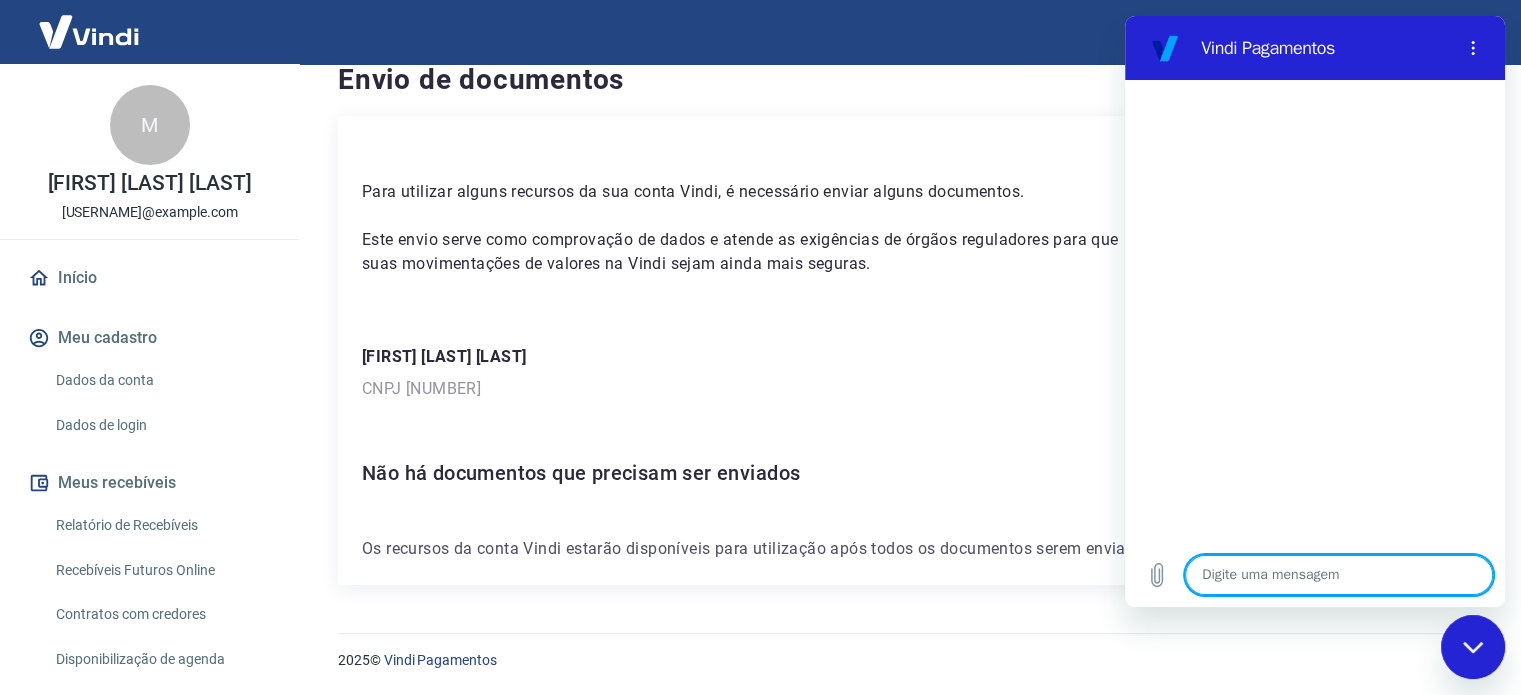 type on "B" 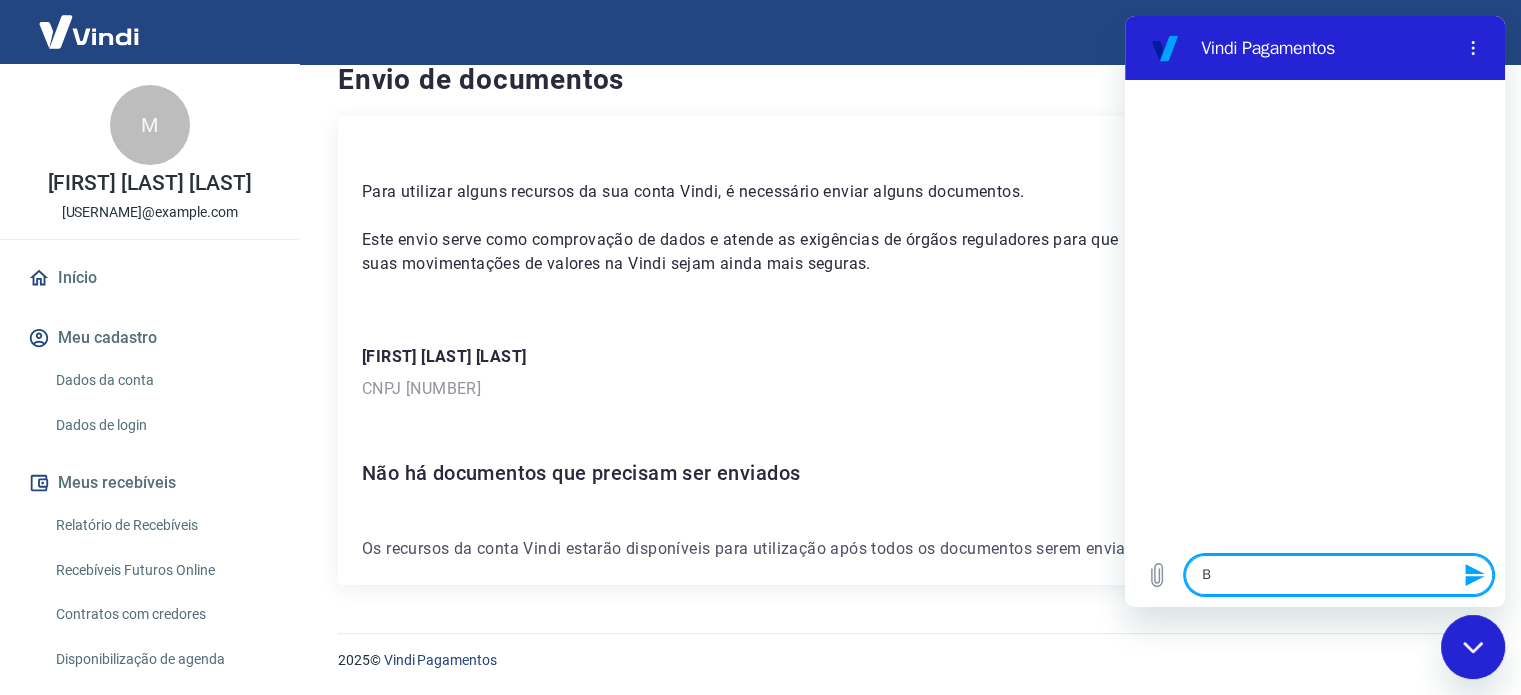 type on "Bo" 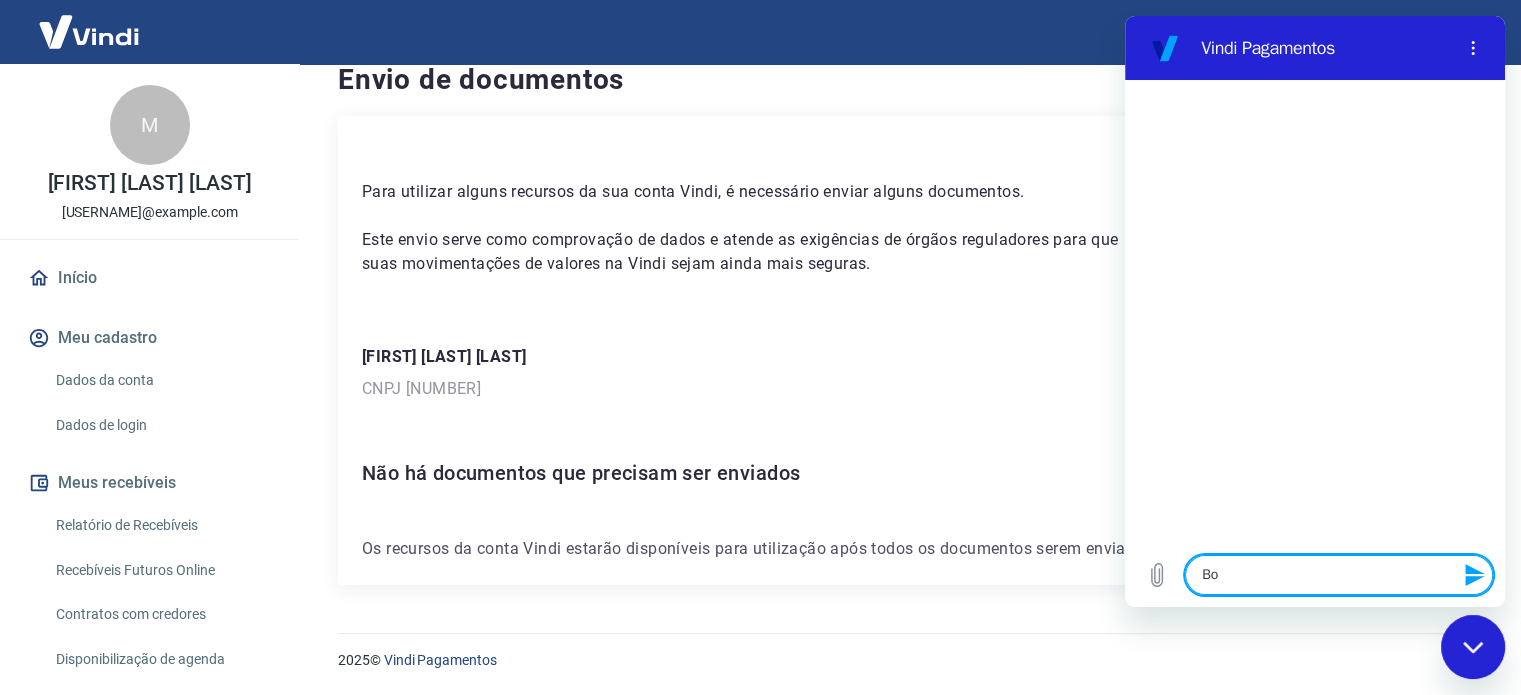type on "Bom" 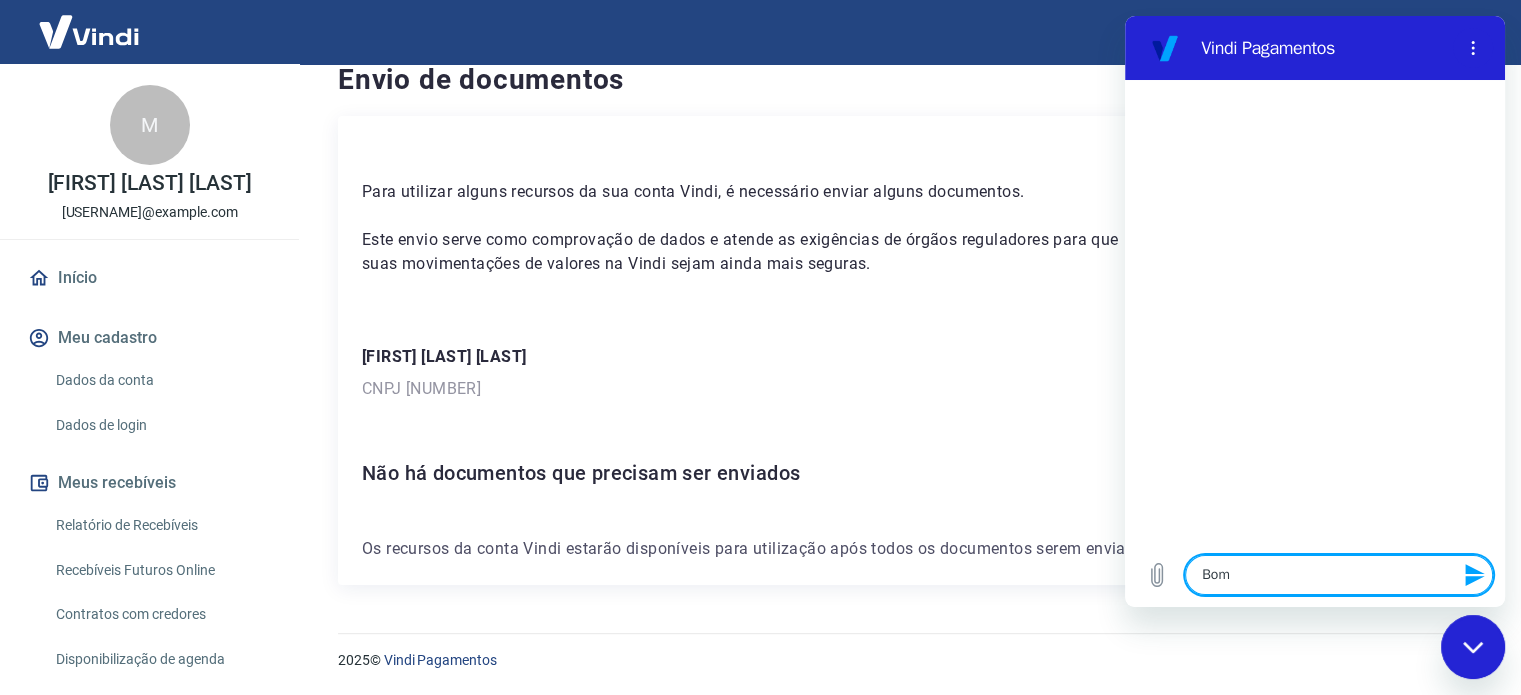 type on "x" 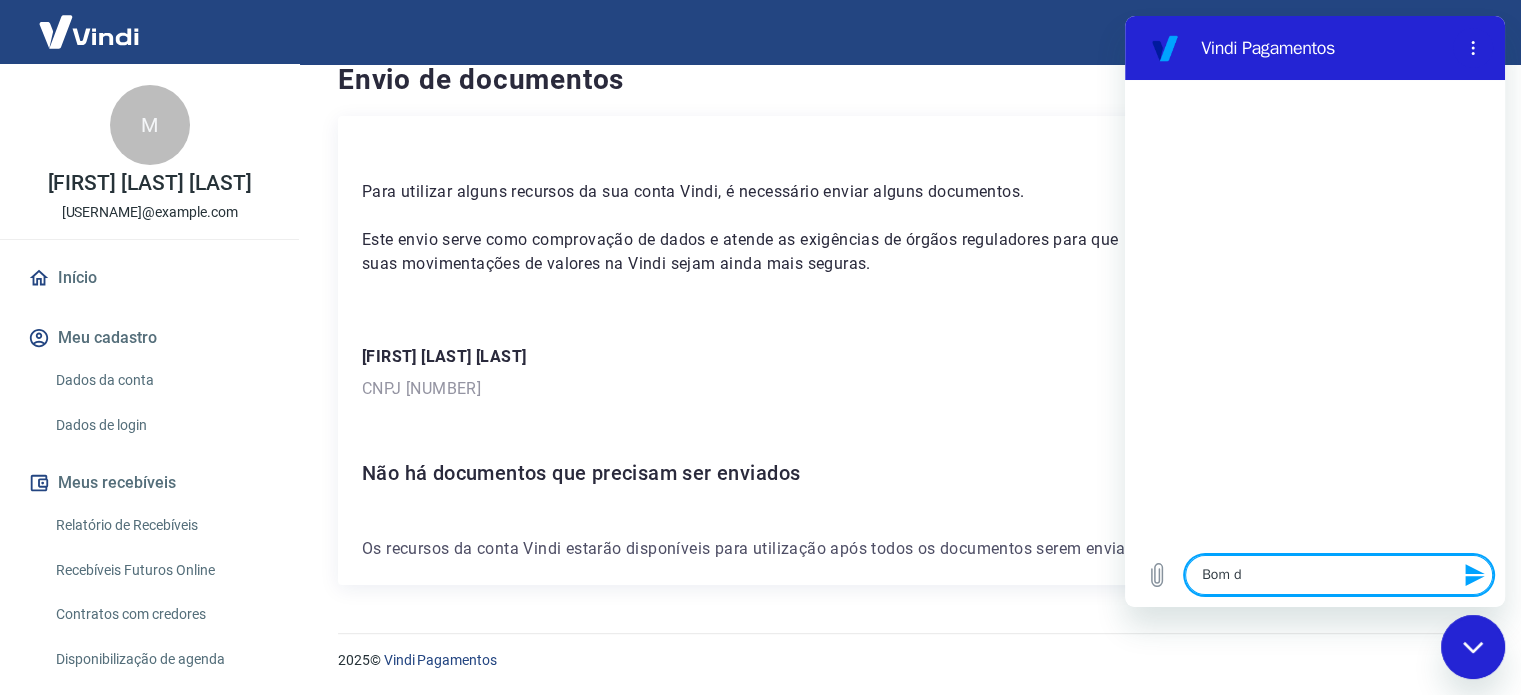 type on "Bom di" 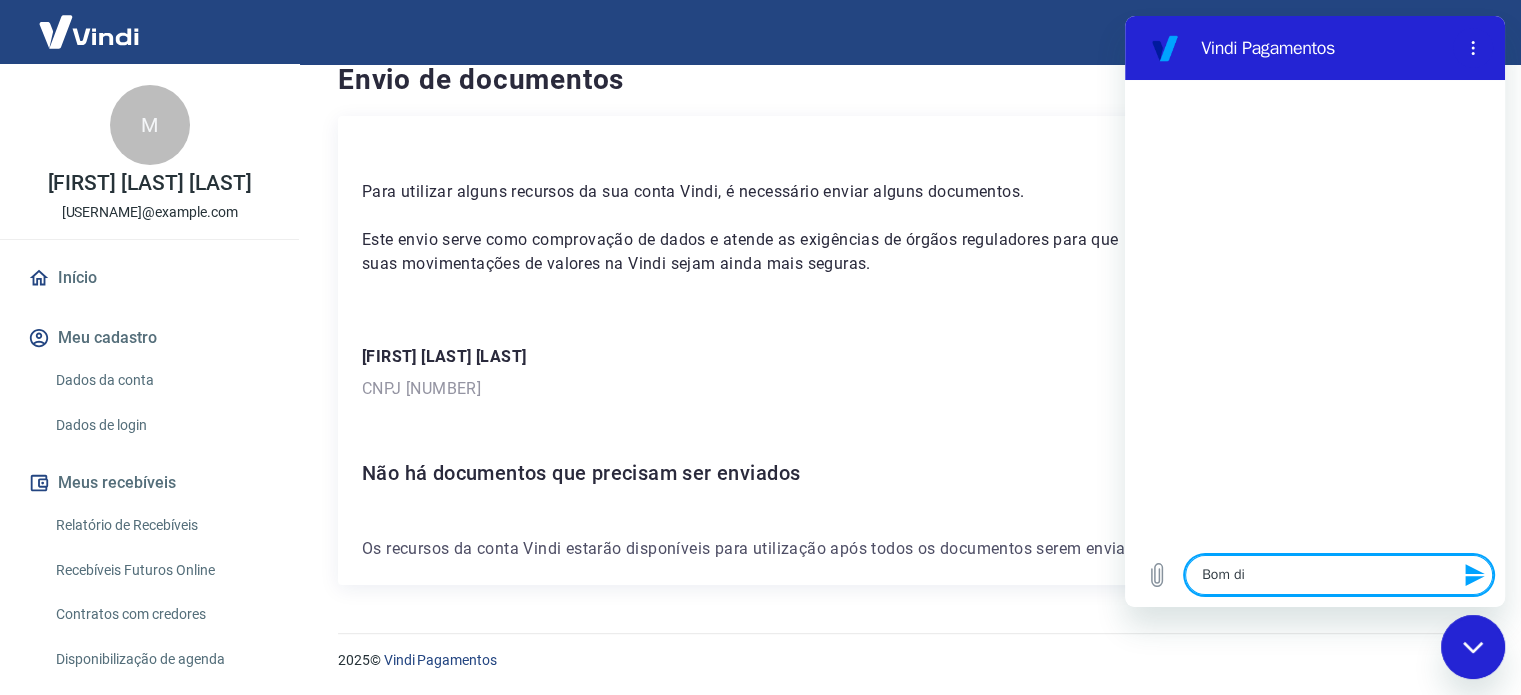 type on "Bom dia" 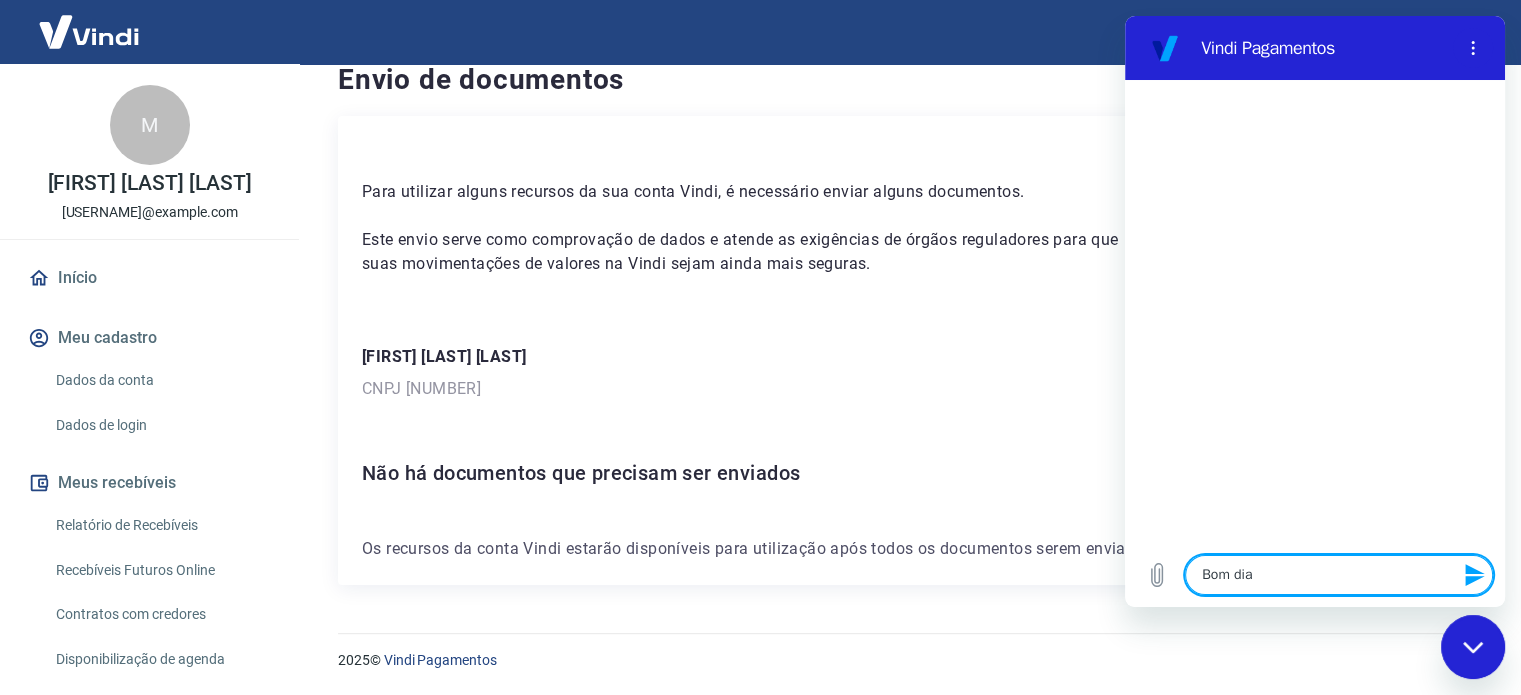 type on "x" 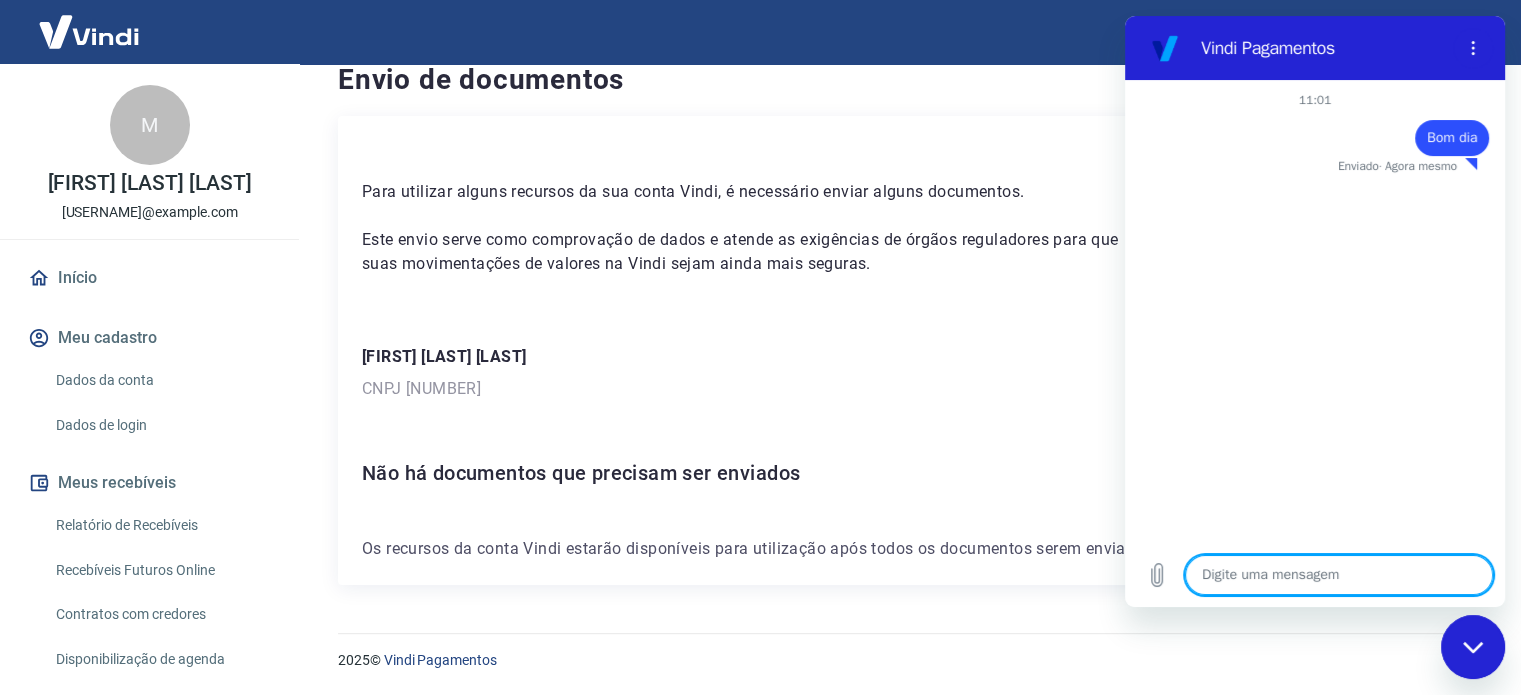 type on "x" 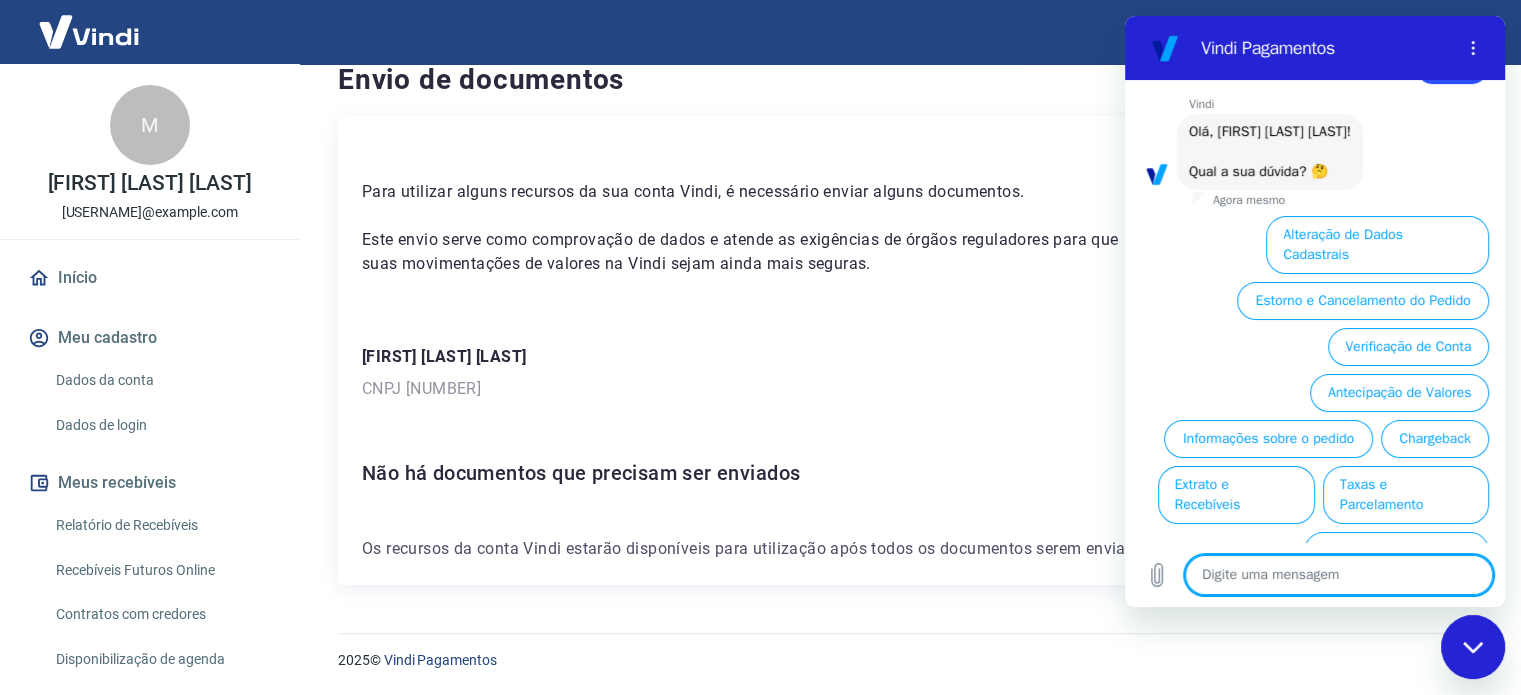 scroll, scrollTop: 106, scrollLeft: 0, axis: vertical 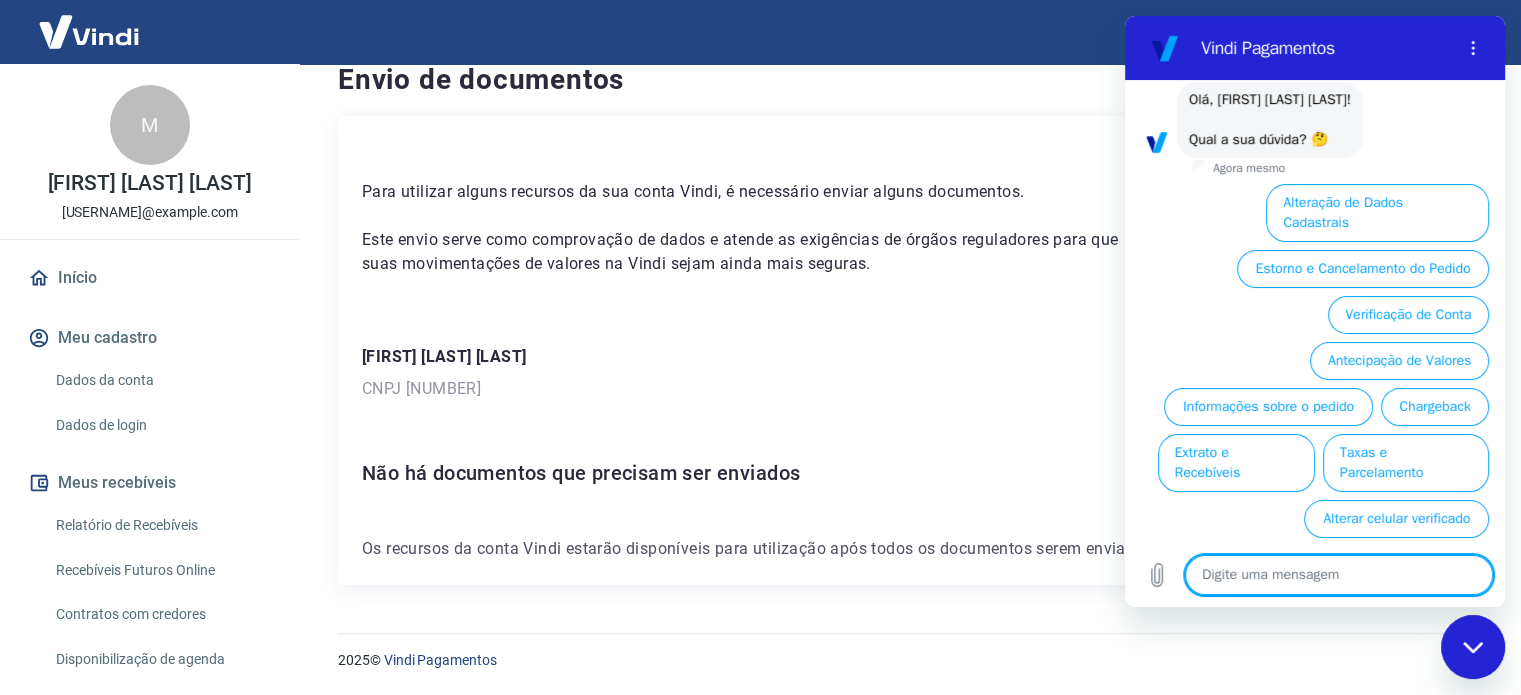click at bounding box center (1339, 575) 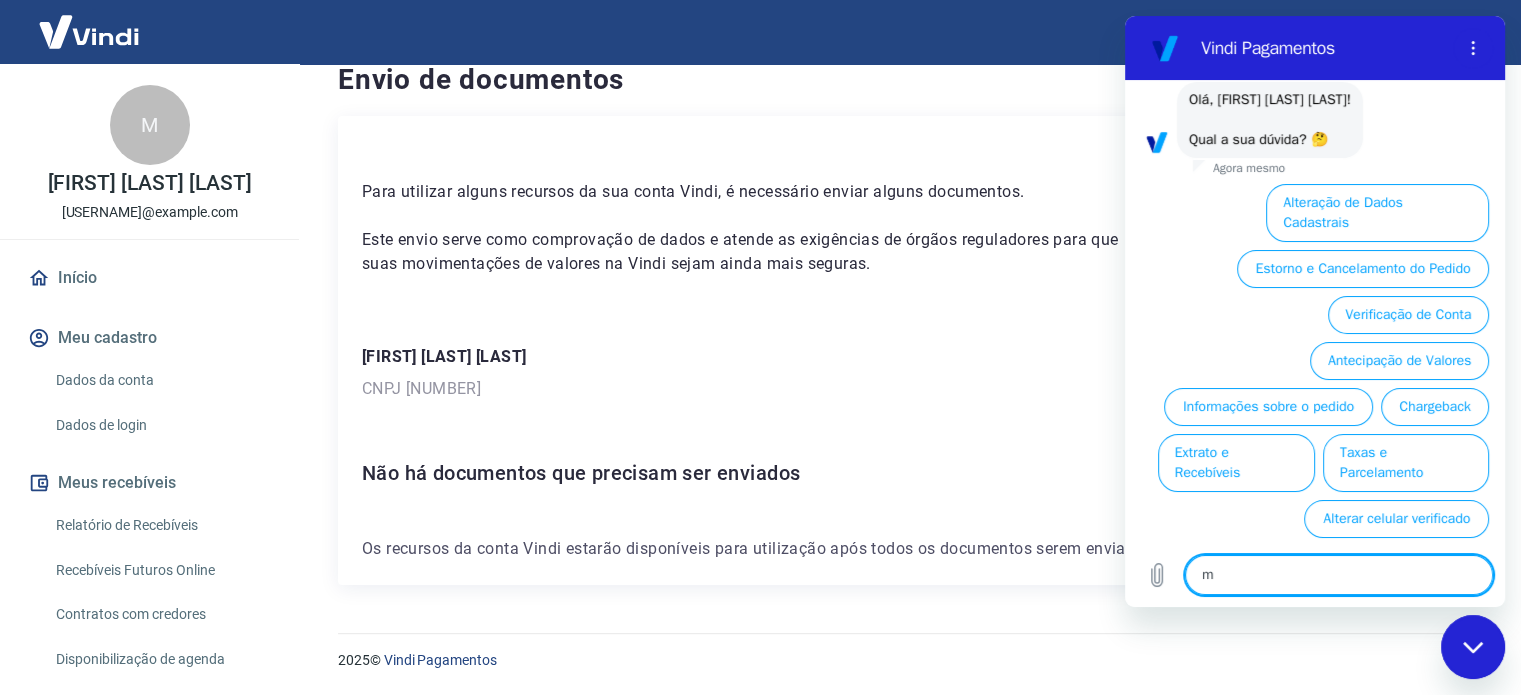 type on "x" 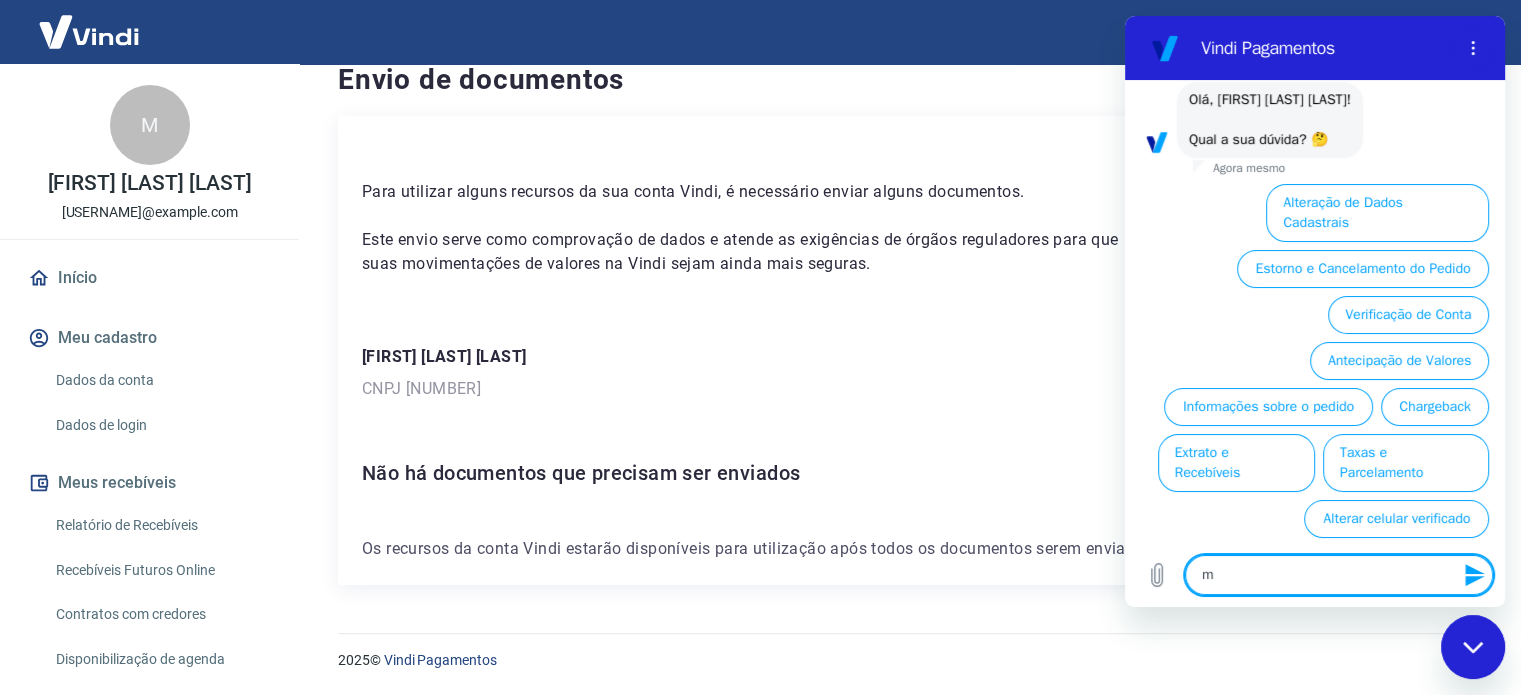 type on "ma" 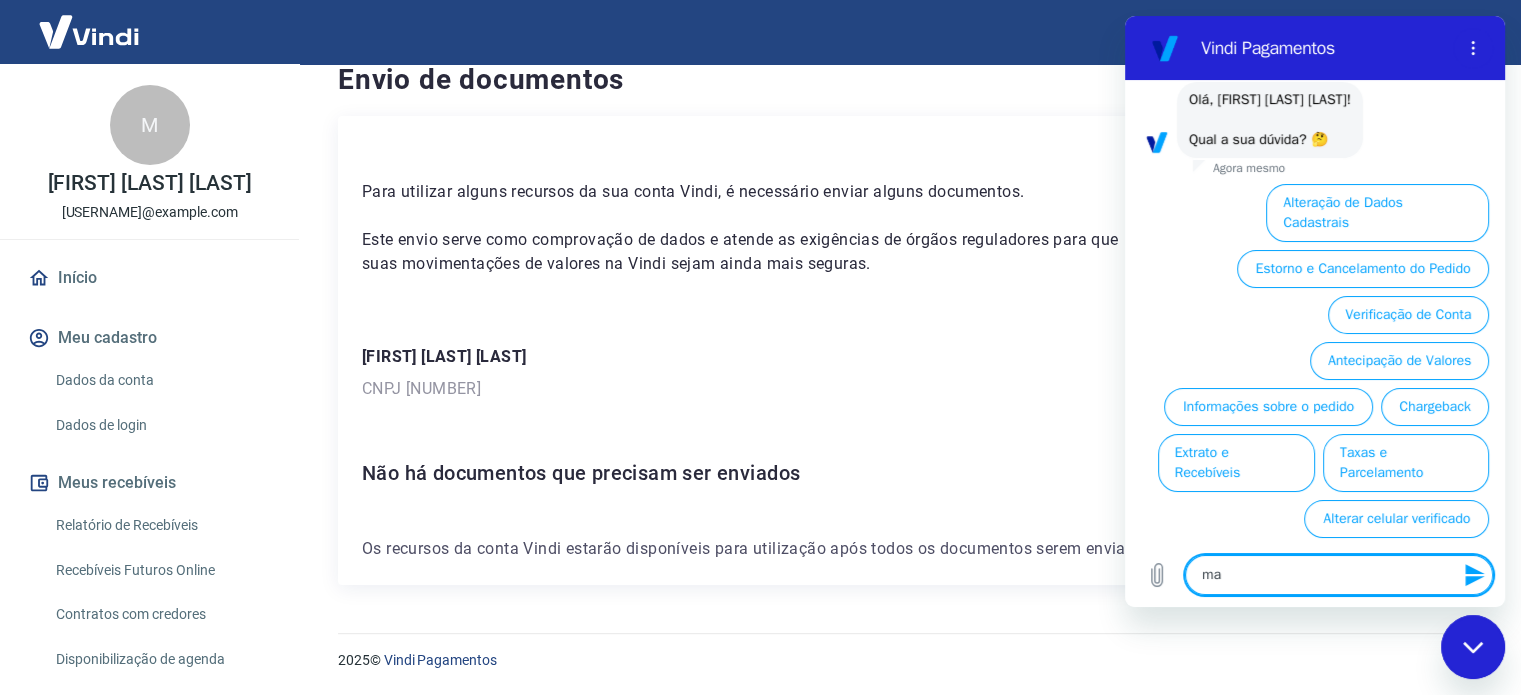 type on "maq" 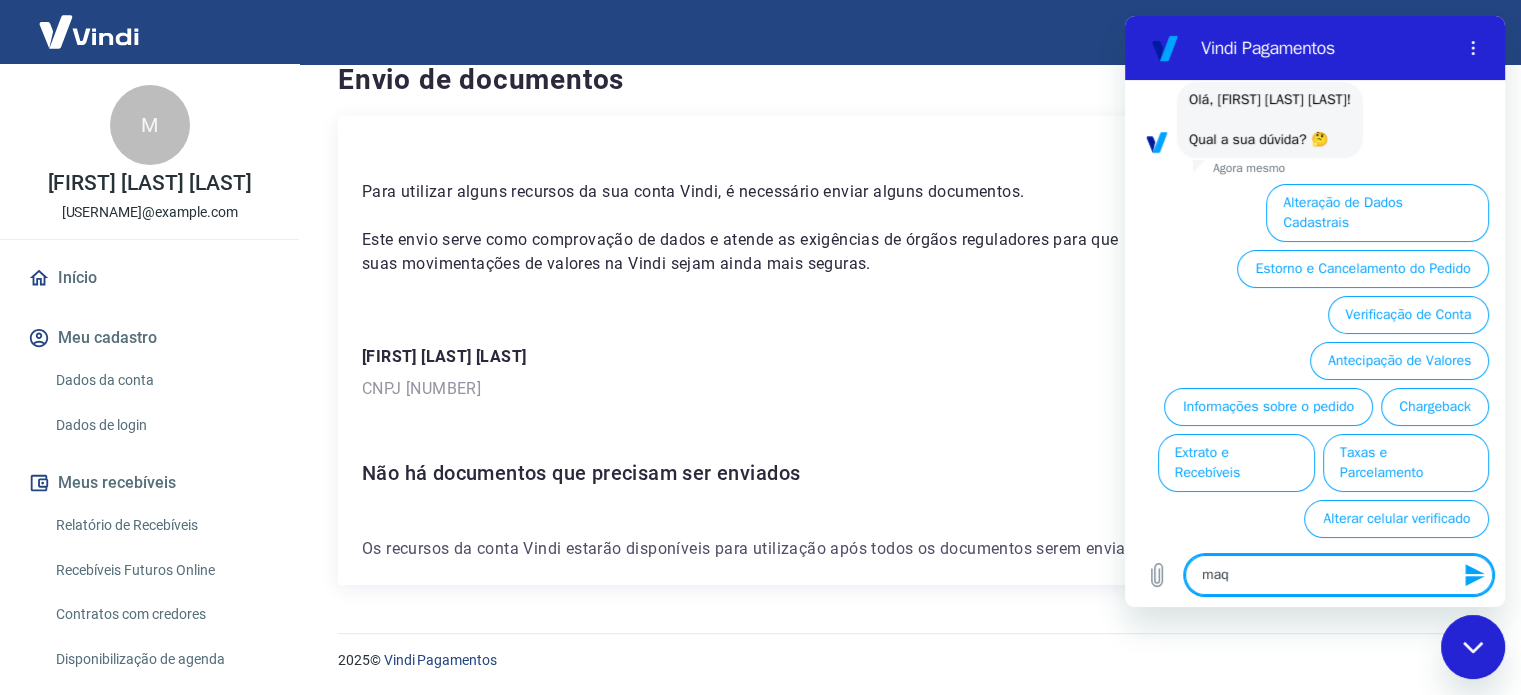 type on "maqu" 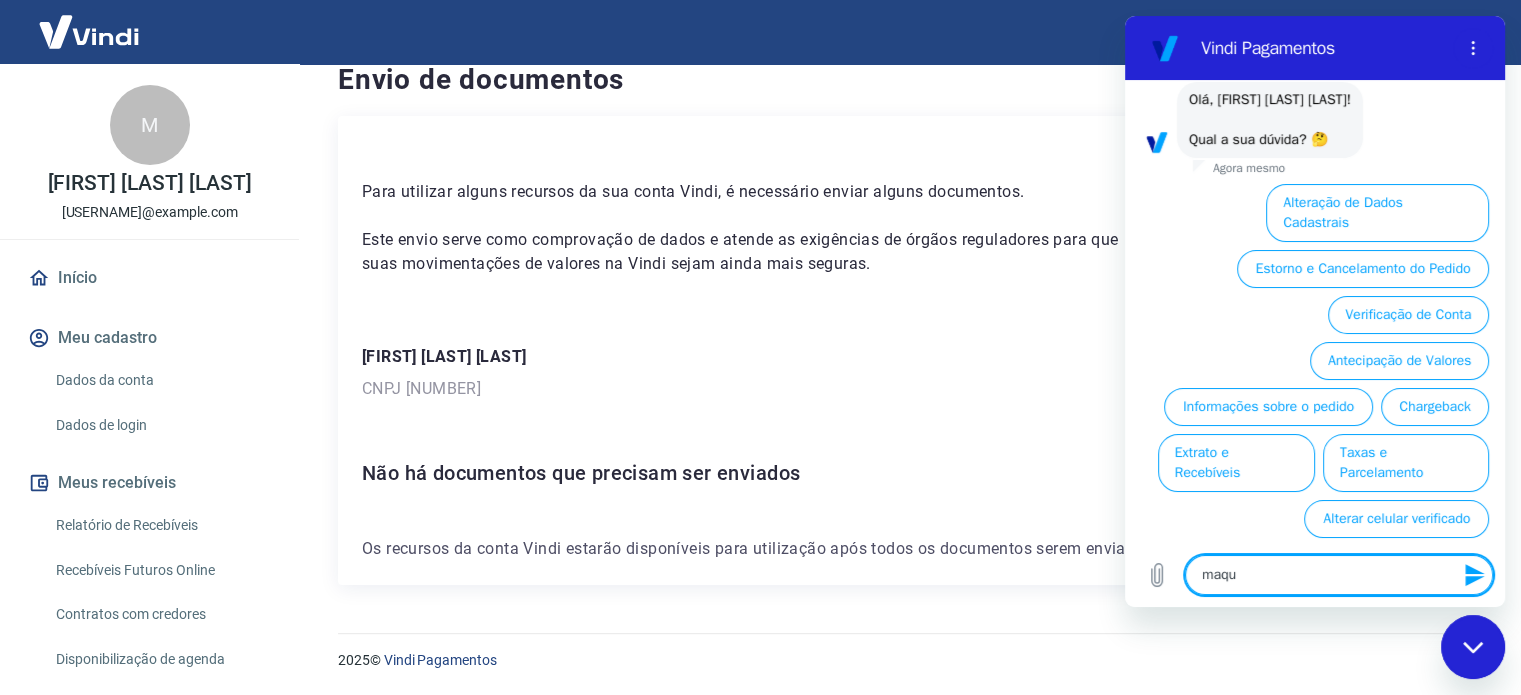 type on "maqui" 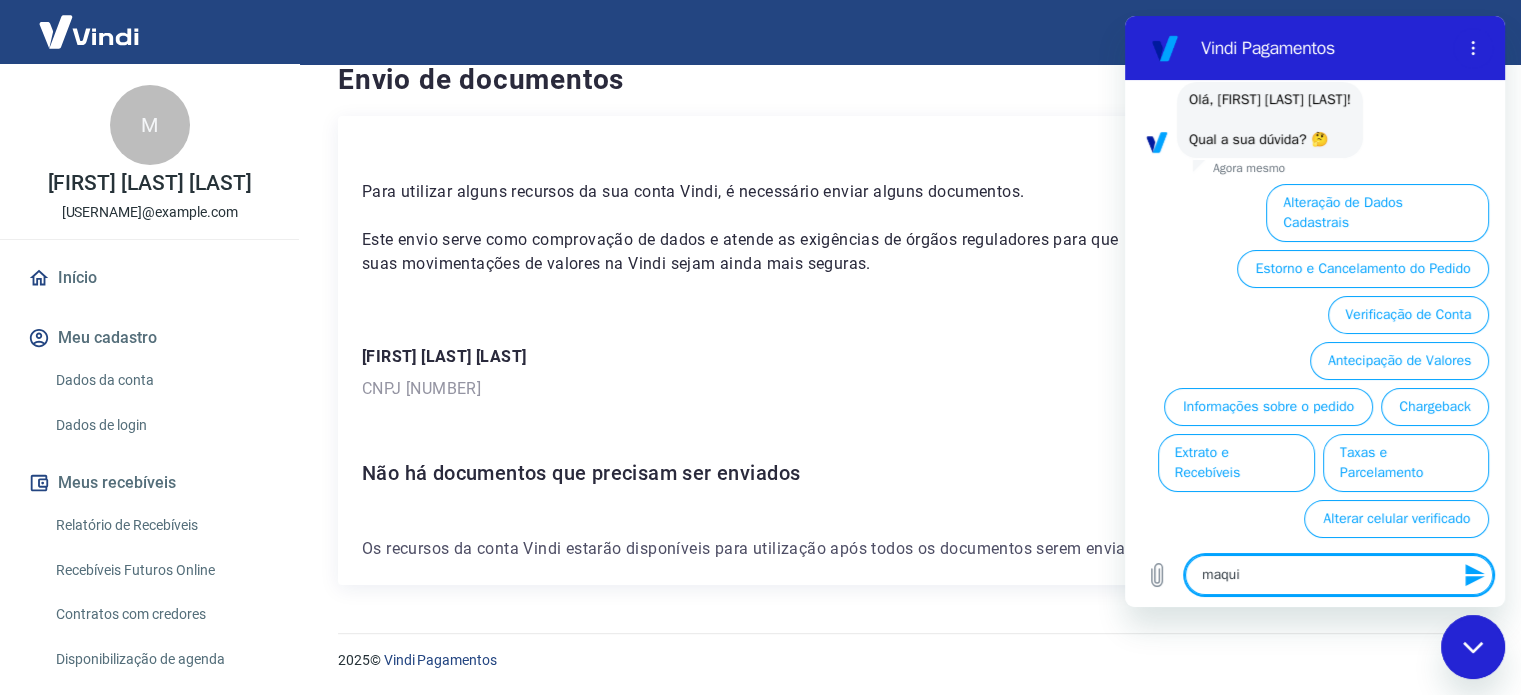 type on "maquin" 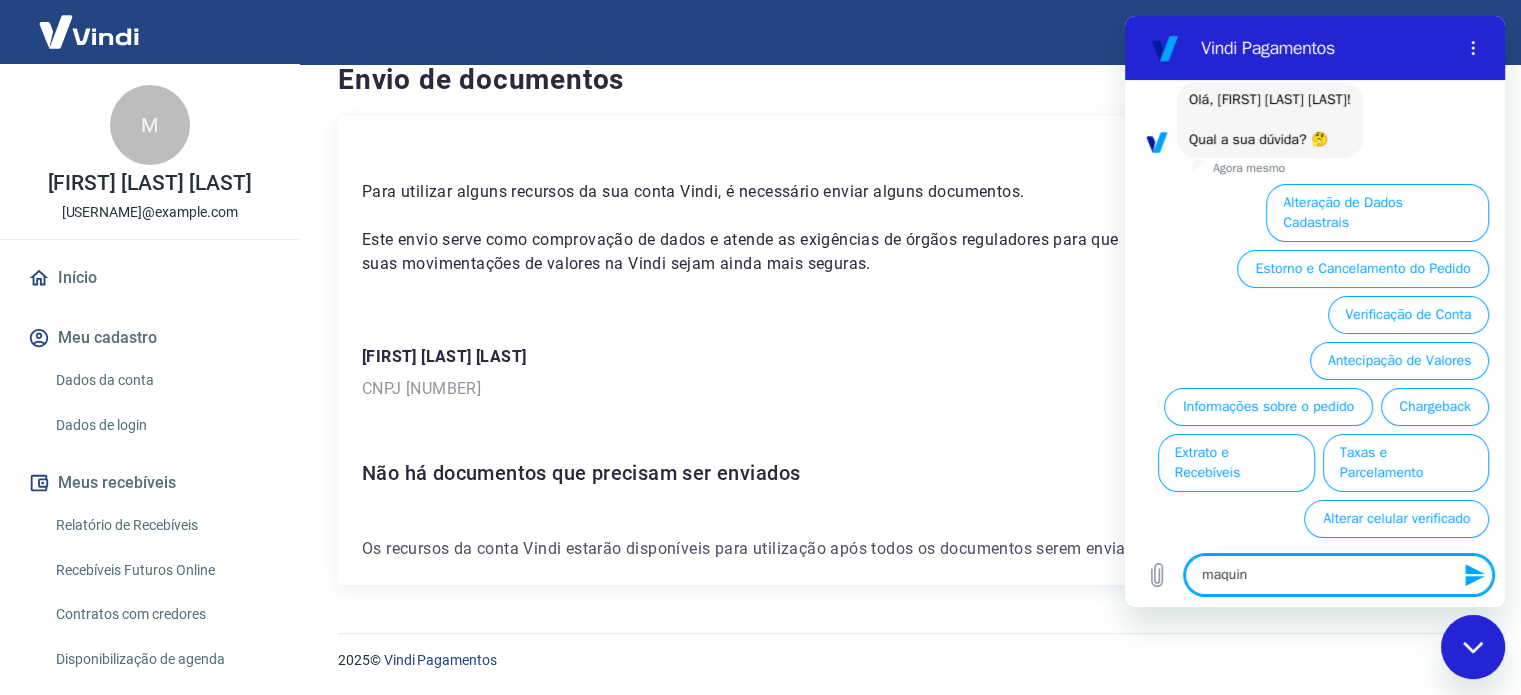 type on "x" 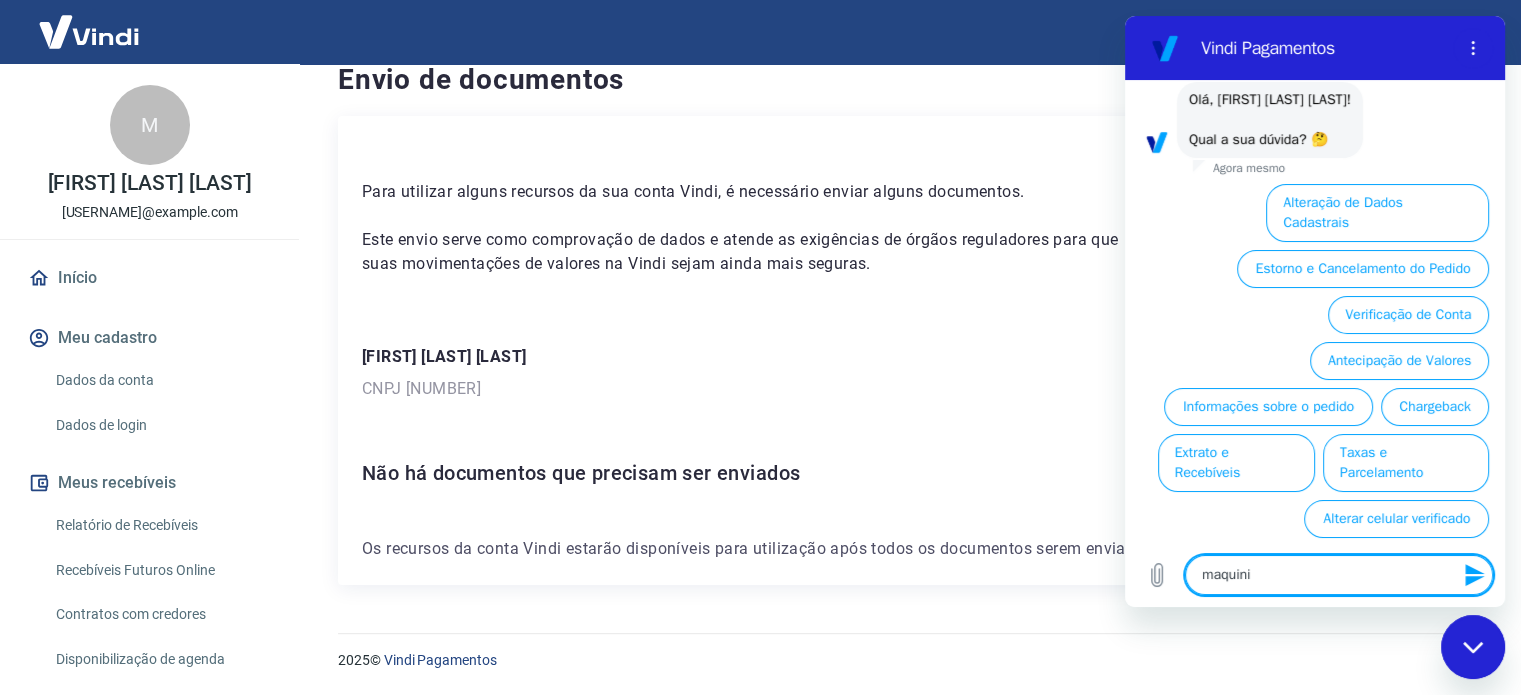 type on "maquinin" 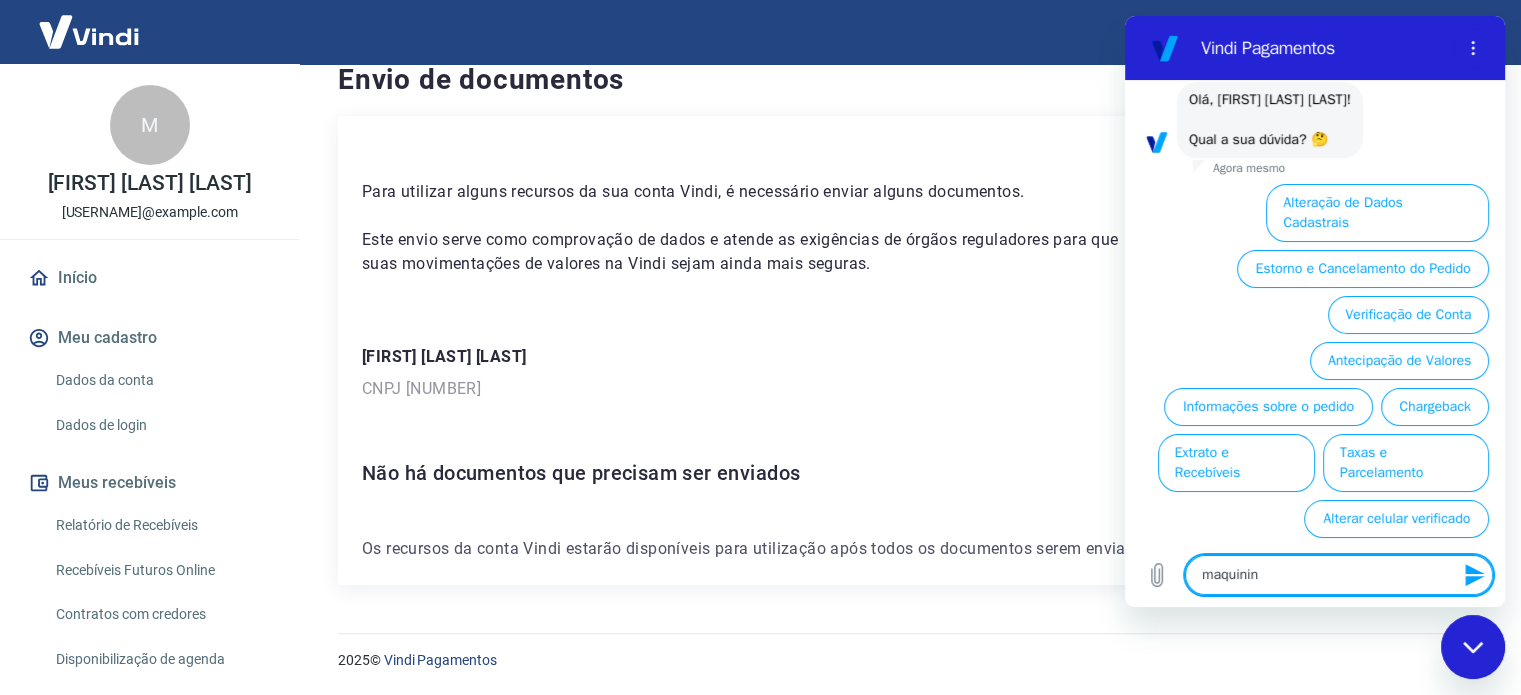 type on "maquininh" 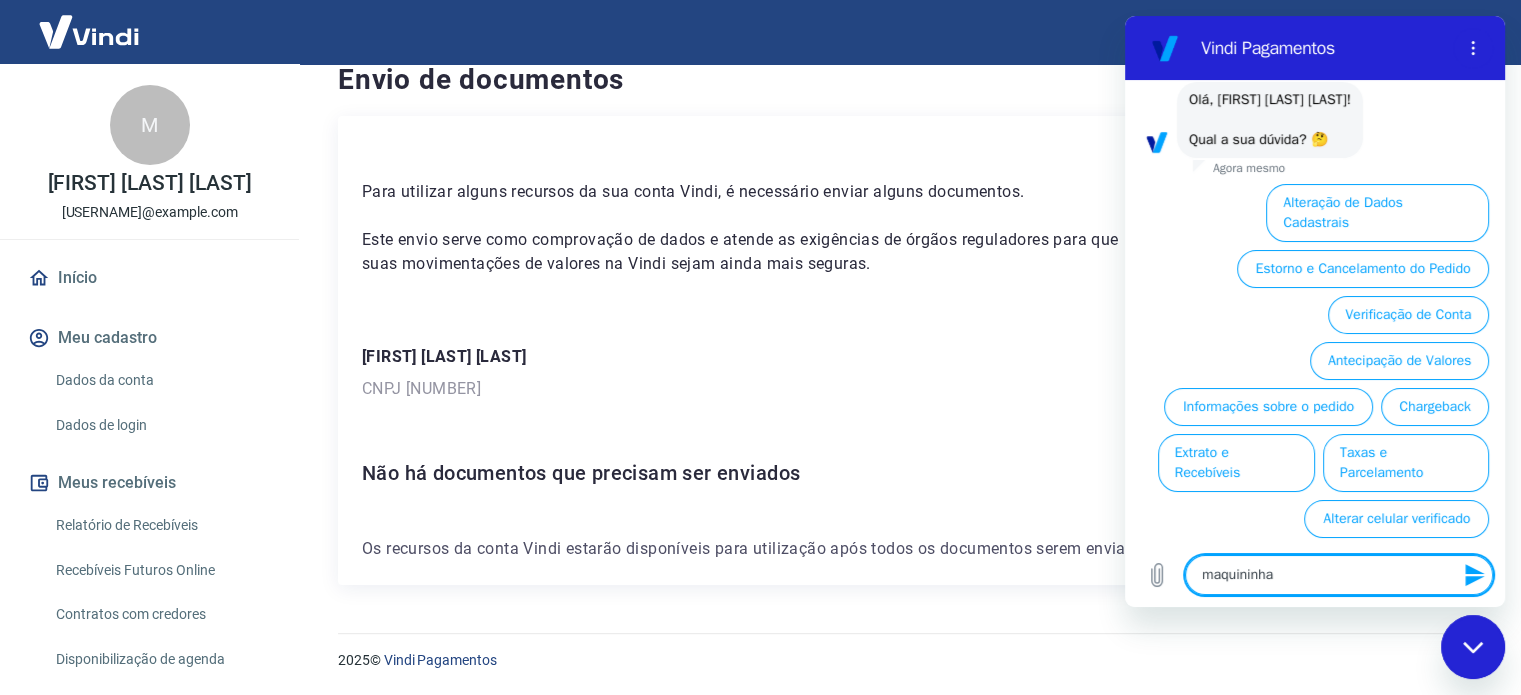 type on "maquininha" 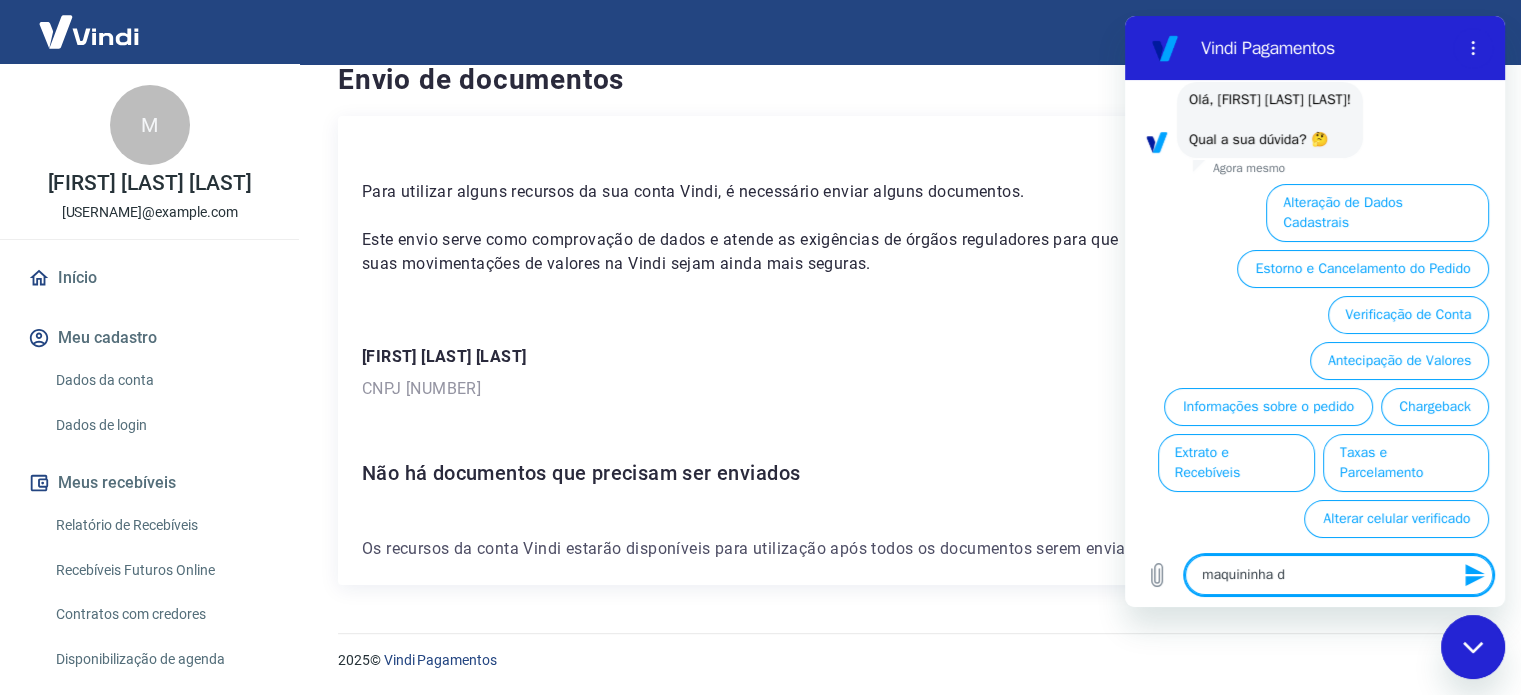 type on "maquininha de" 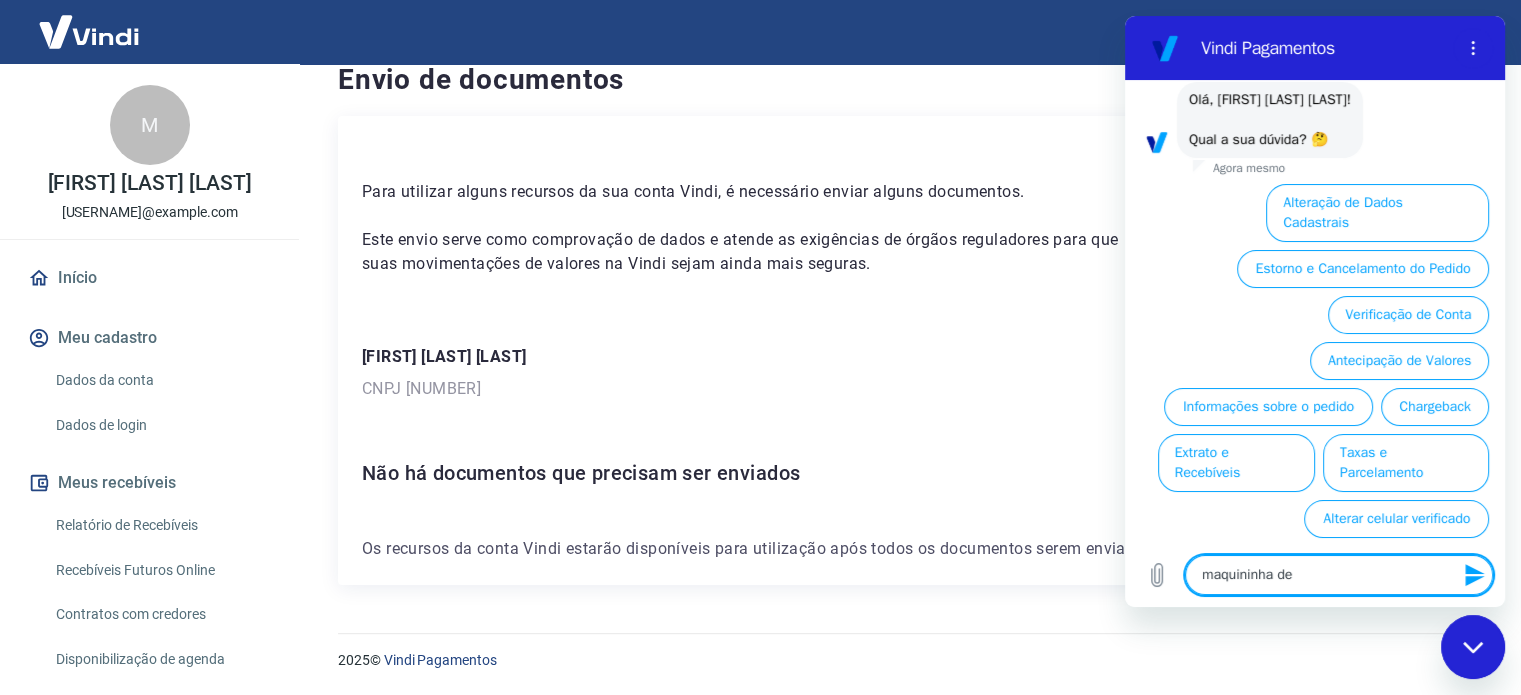 type on "x" 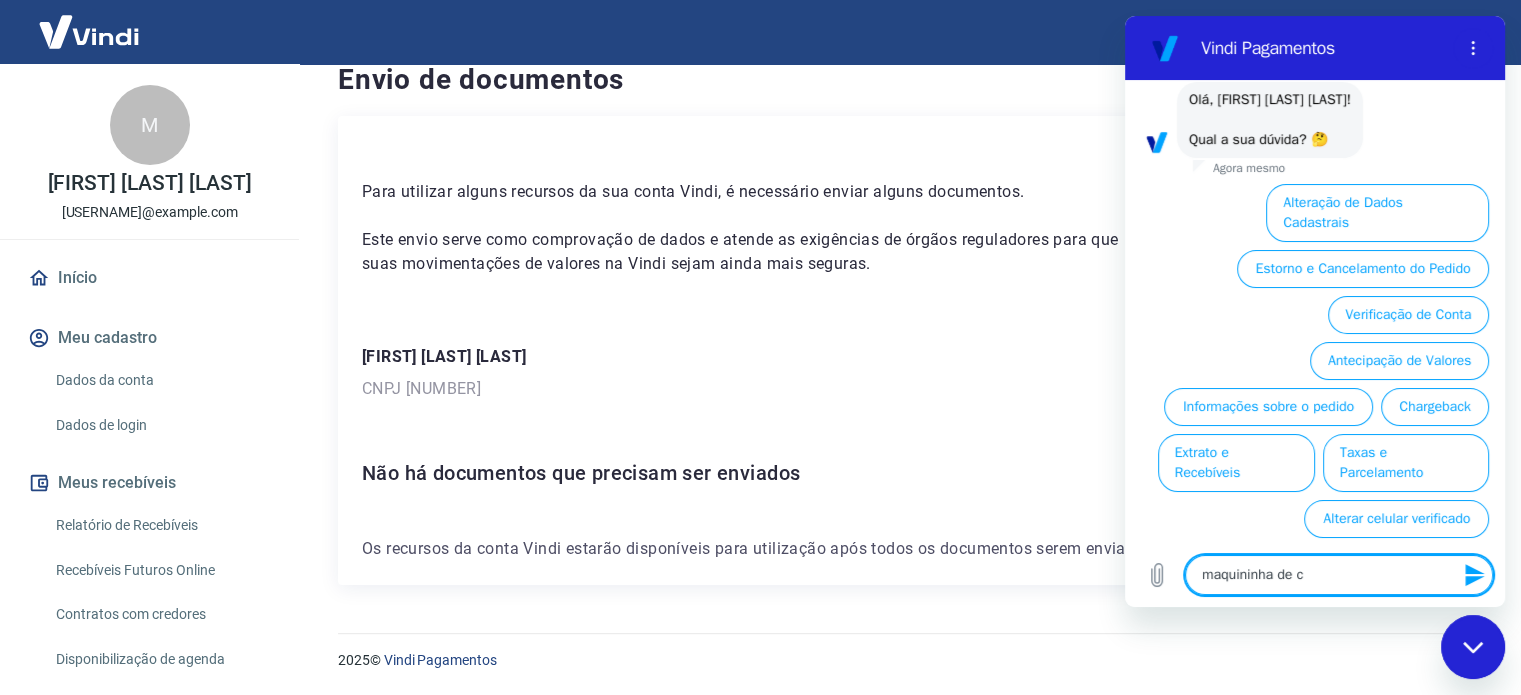 type on "maquininha de ca" 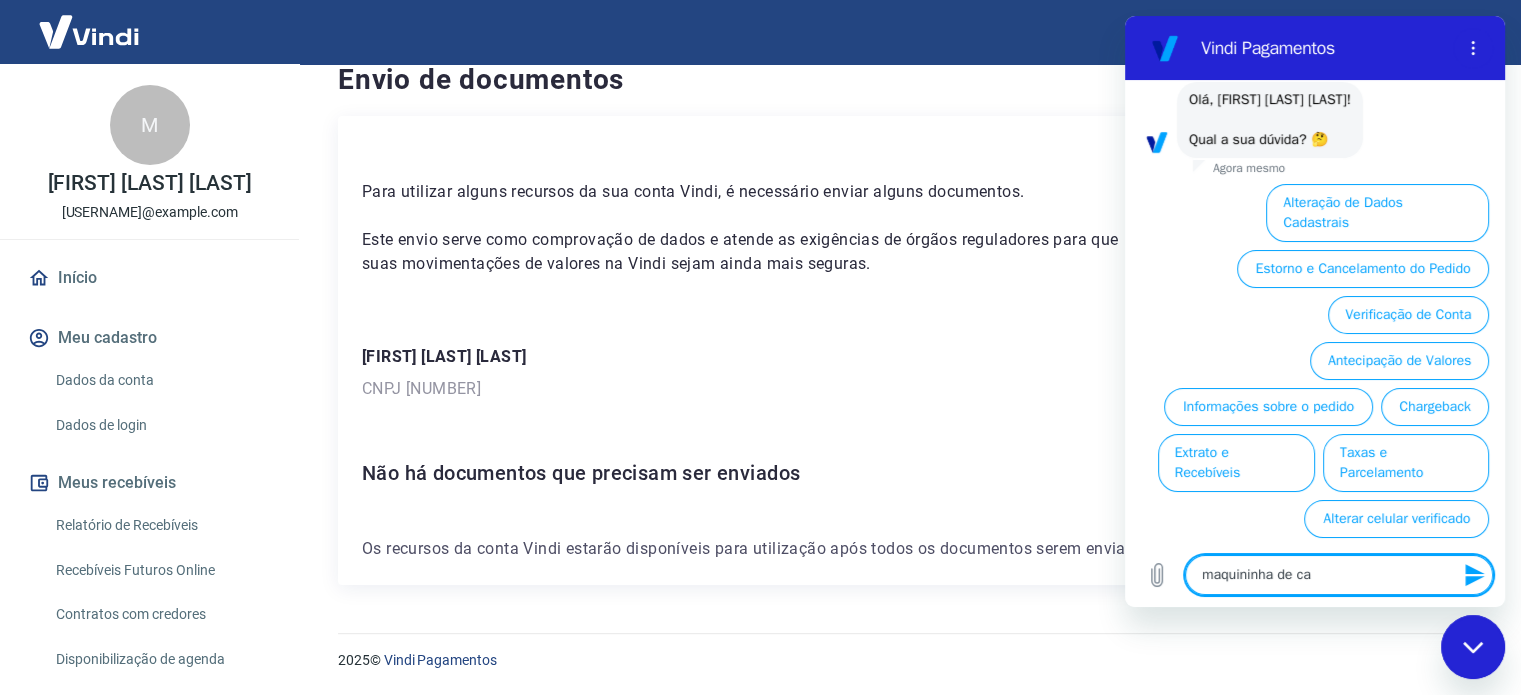 type on "x" 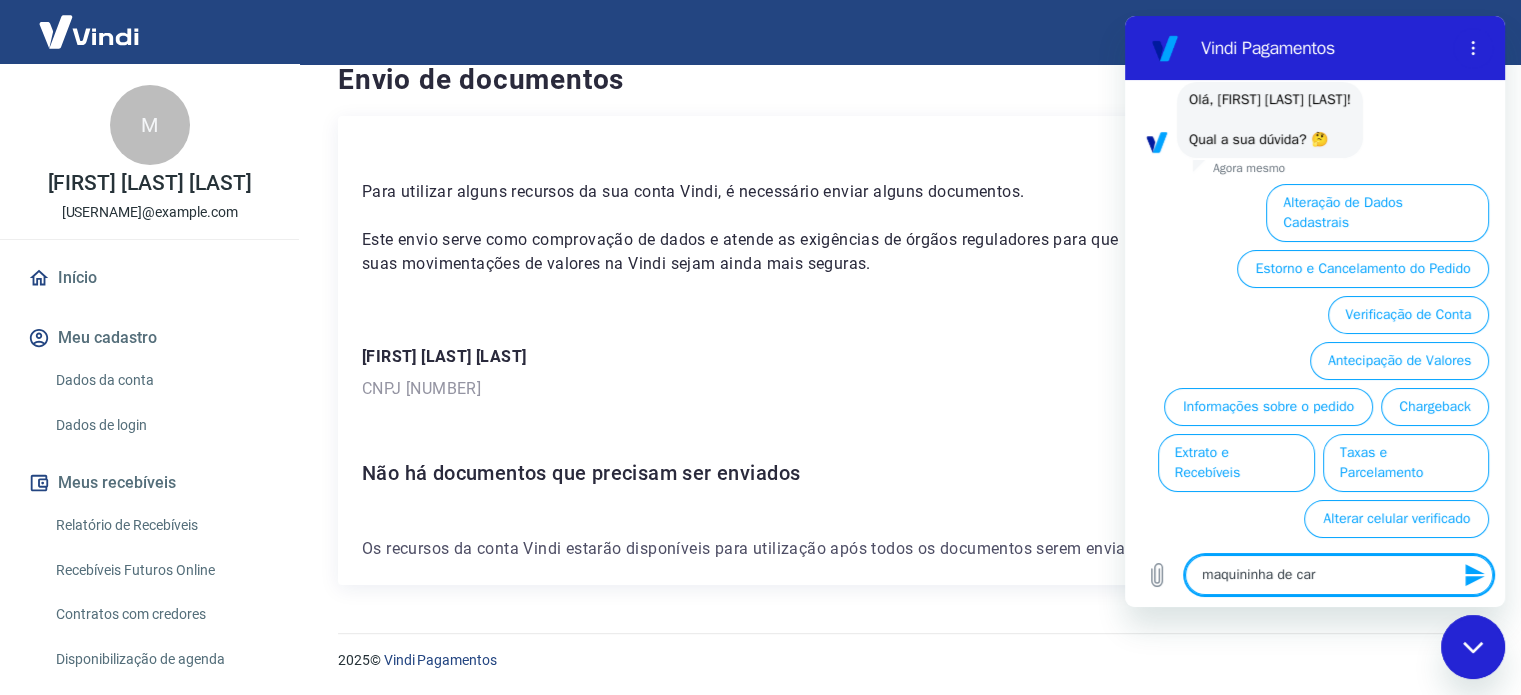 type on "maquininha de cart" 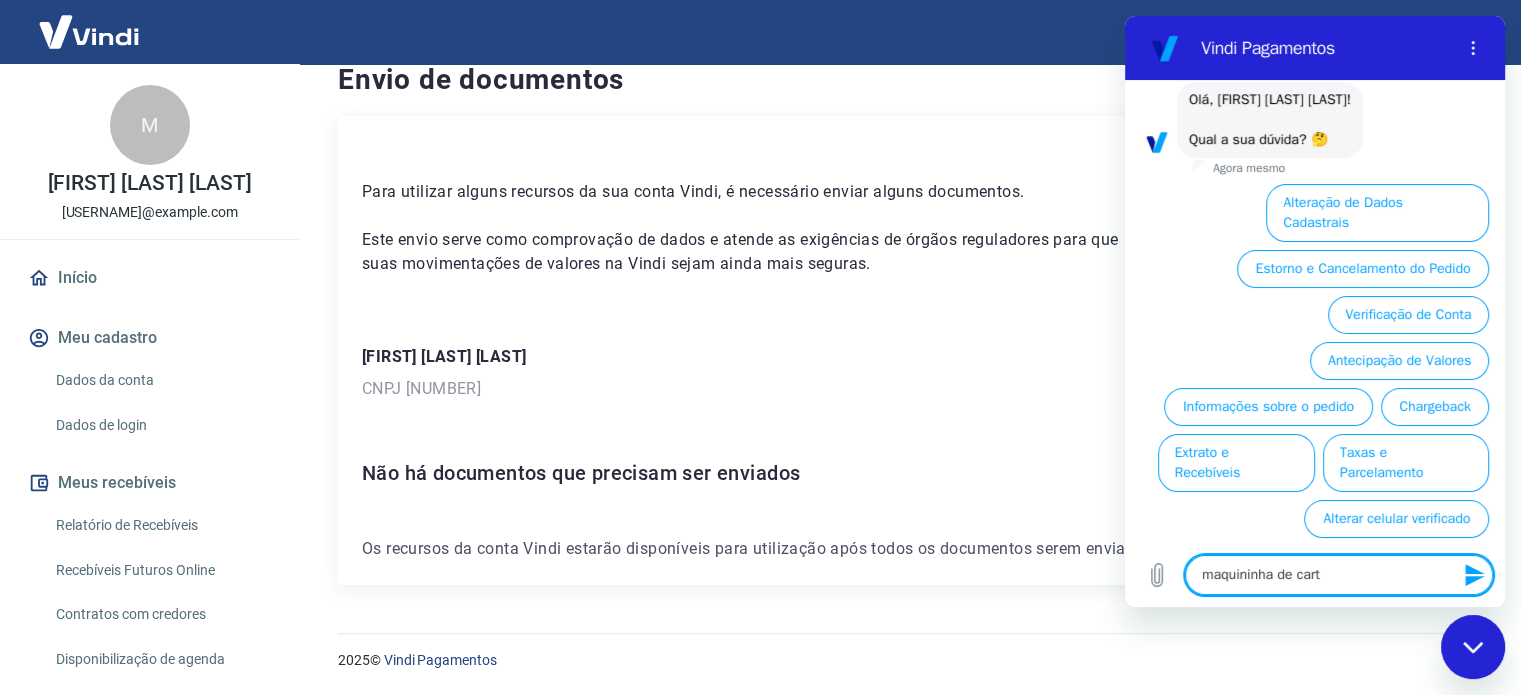type on "maquininha de carta" 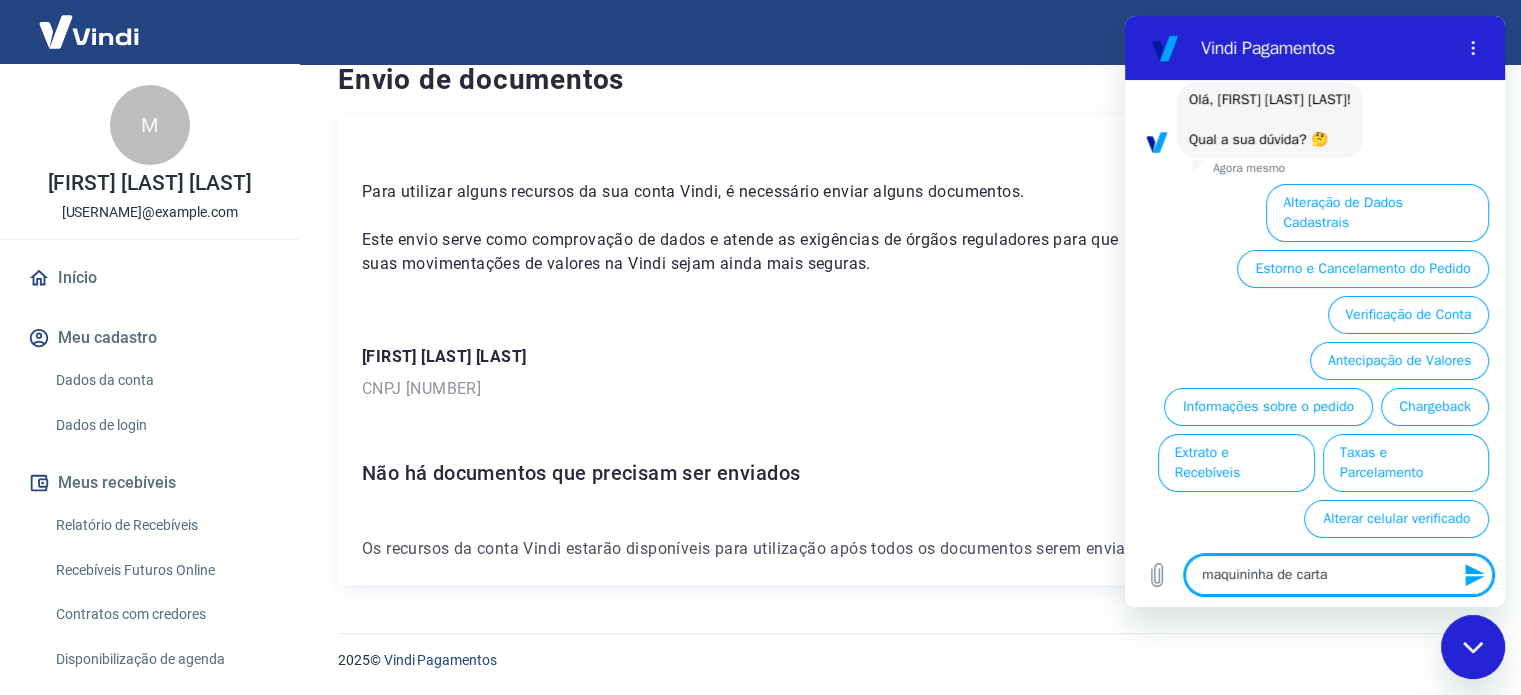type on "maquininha de cartao" 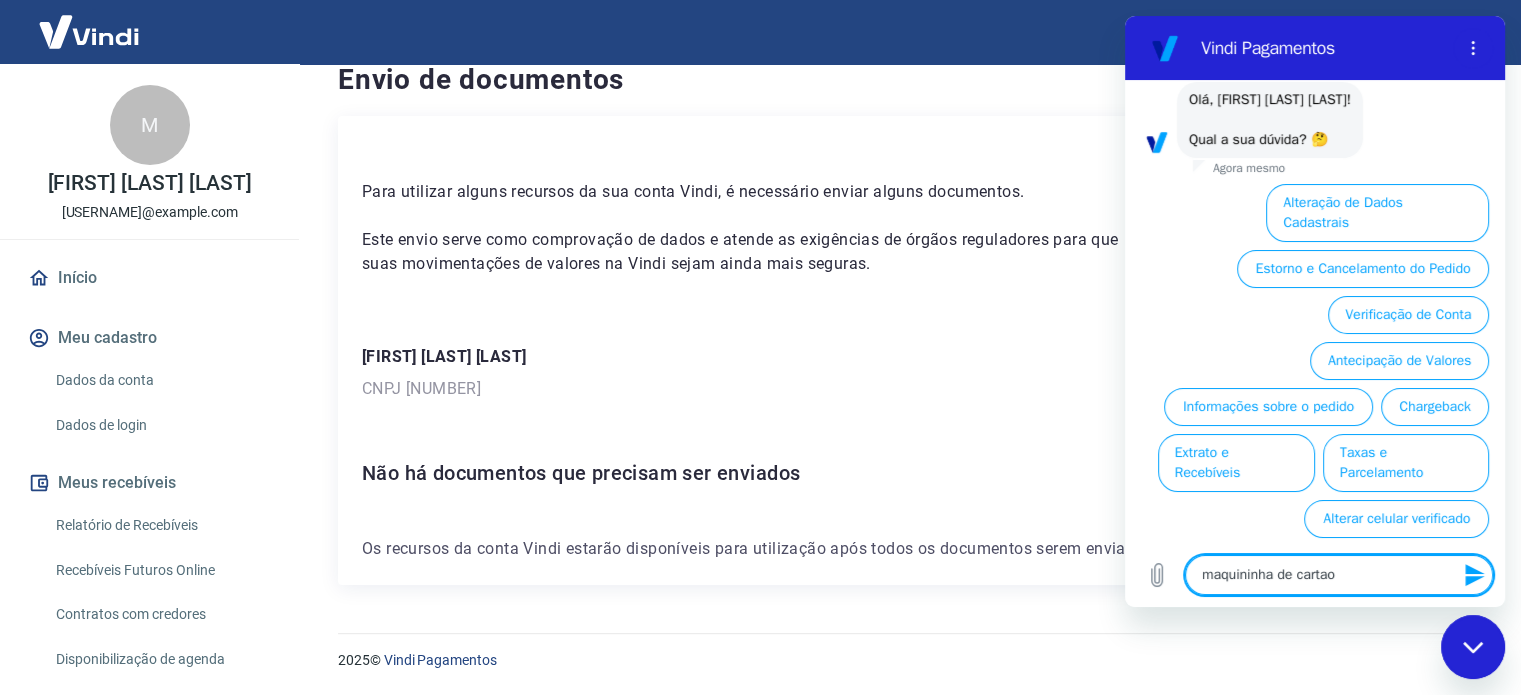 type 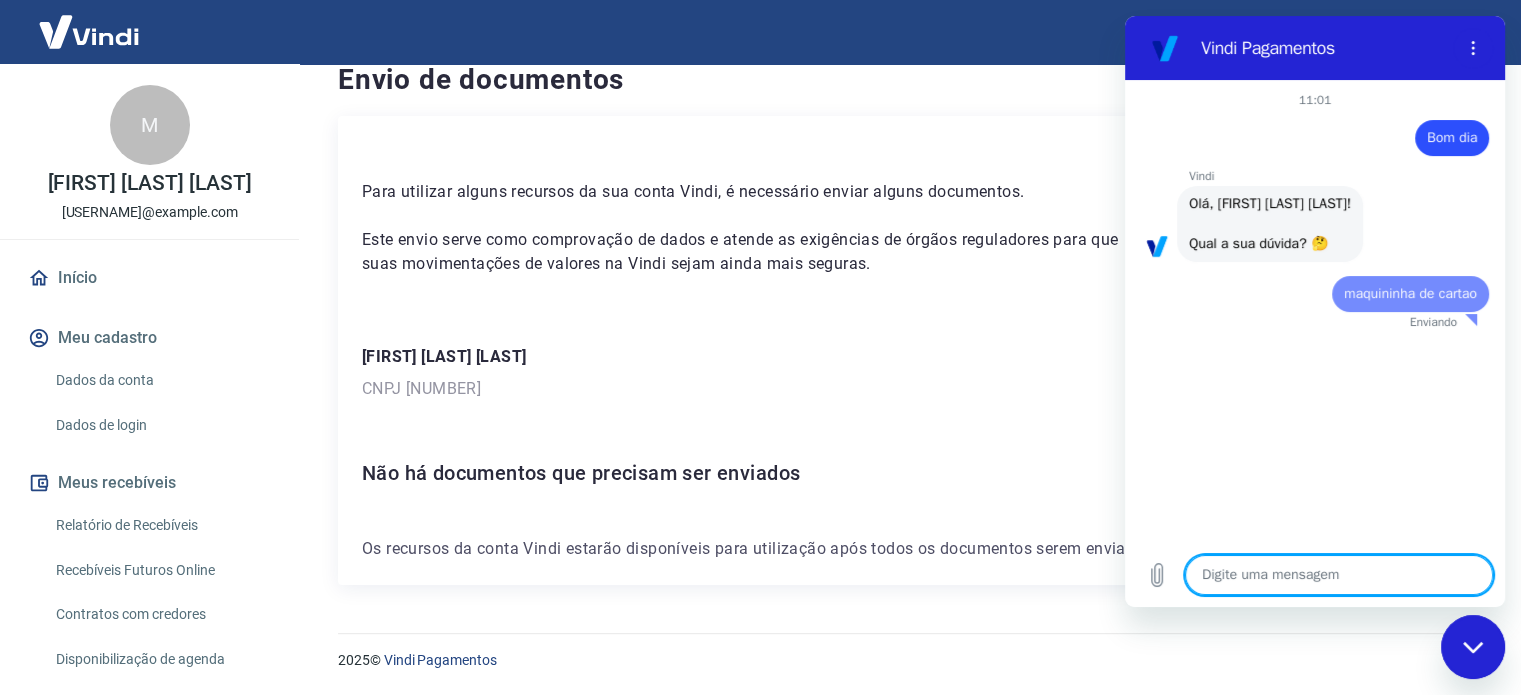 scroll, scrollTop: 0, scrollLeft: 0, axis: both 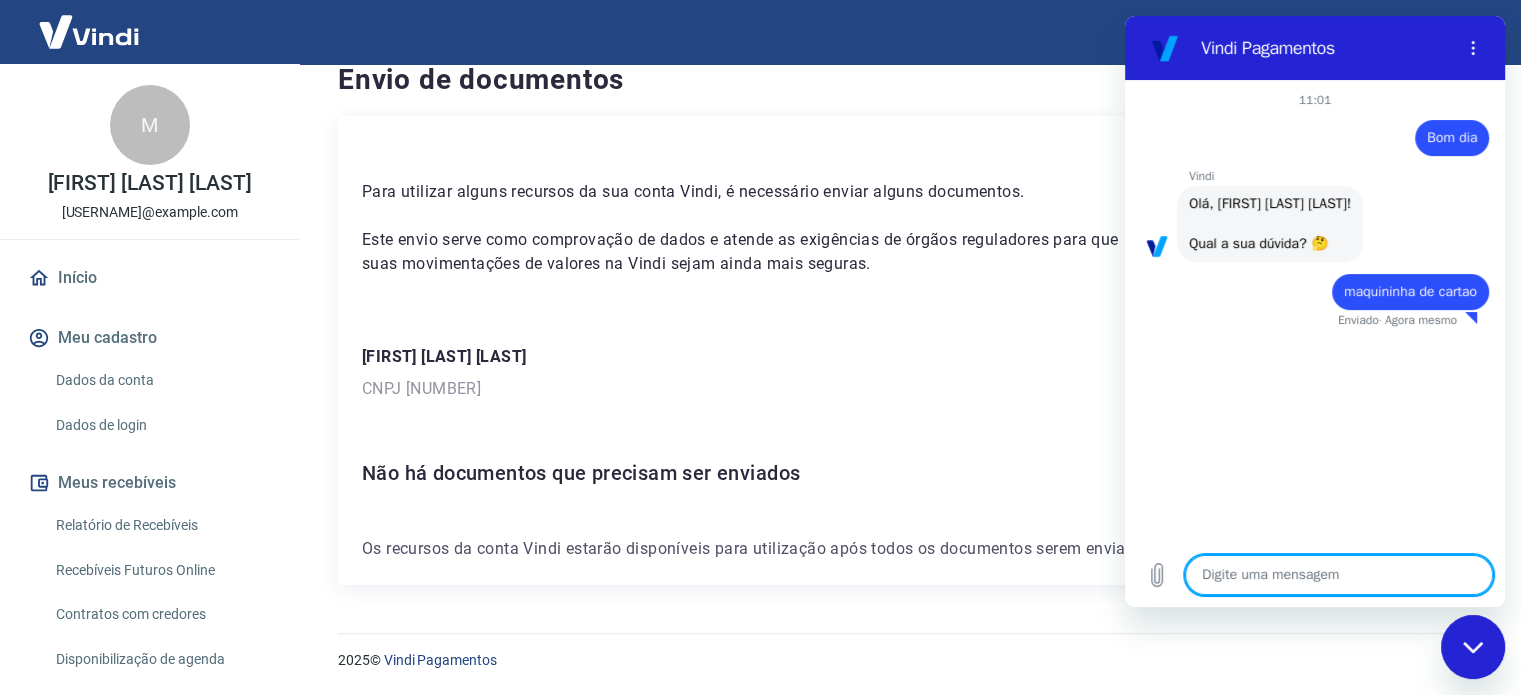 type on "x" 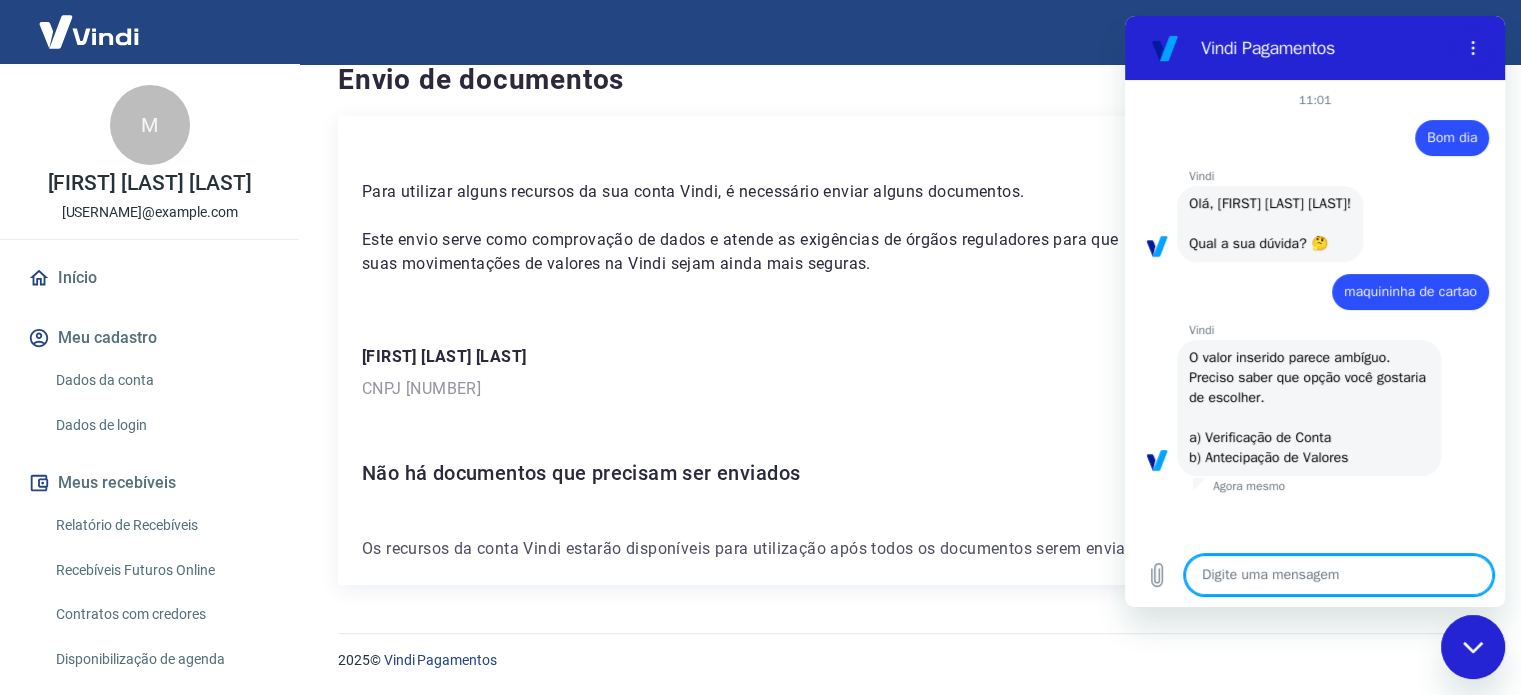 click on "Sair" at bounding box center [760, 32] 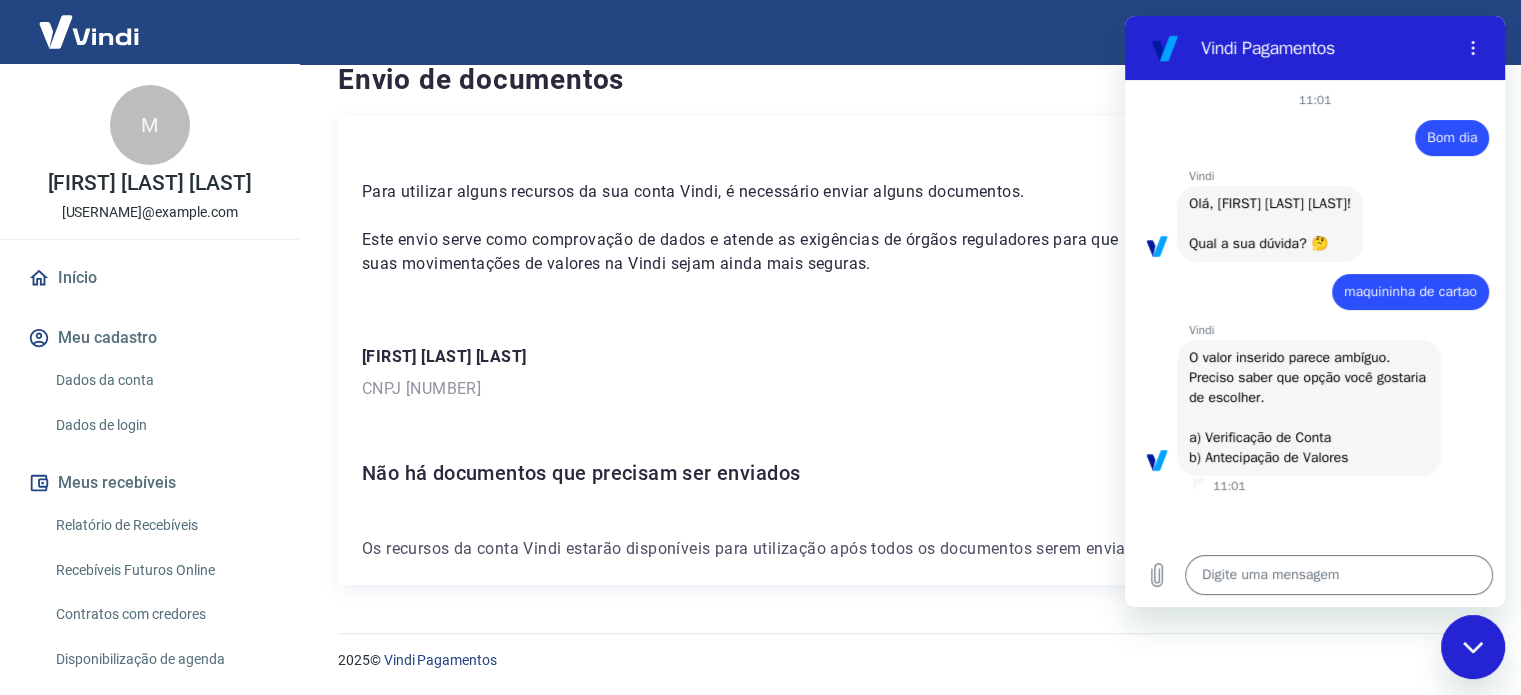 click on "Sair" at bounding box center [760, 32] 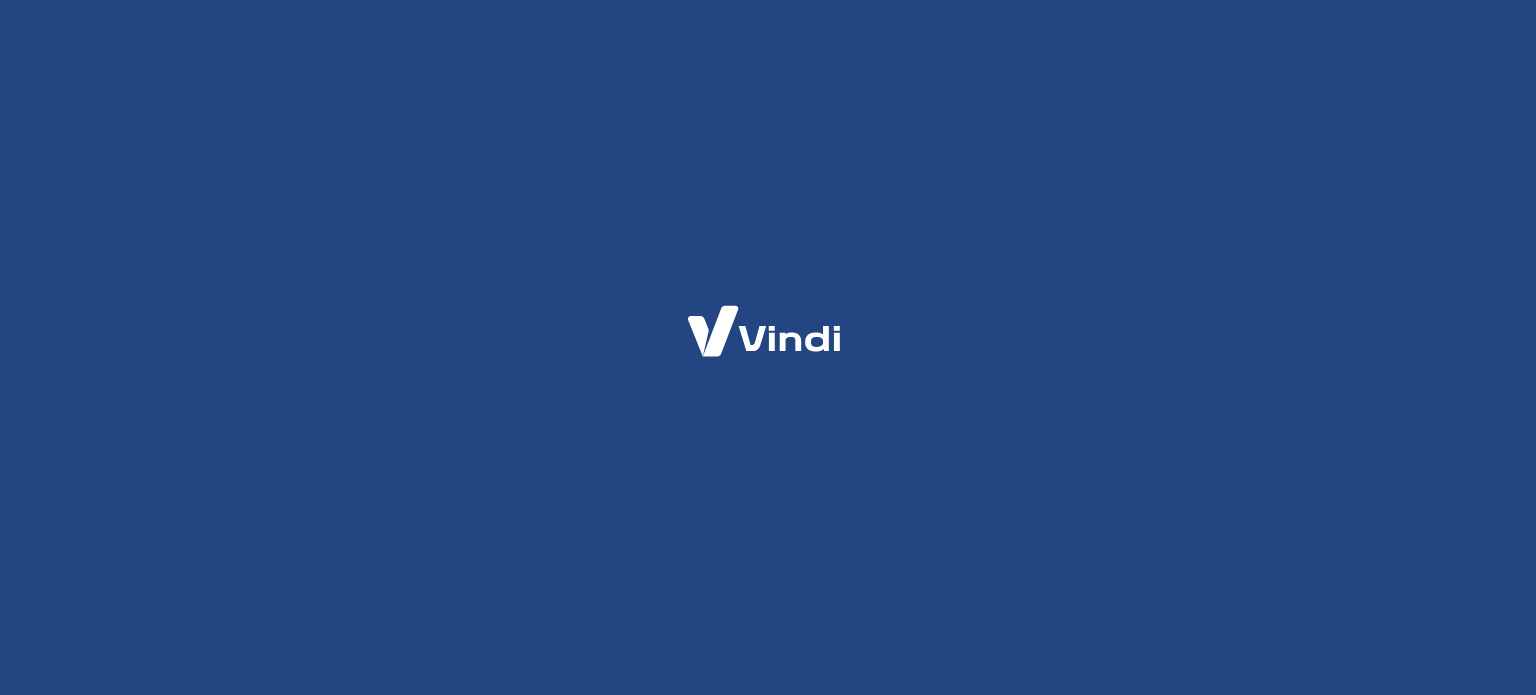 scroll, scrollTop: 0, scrollLeft: 0, axis: both 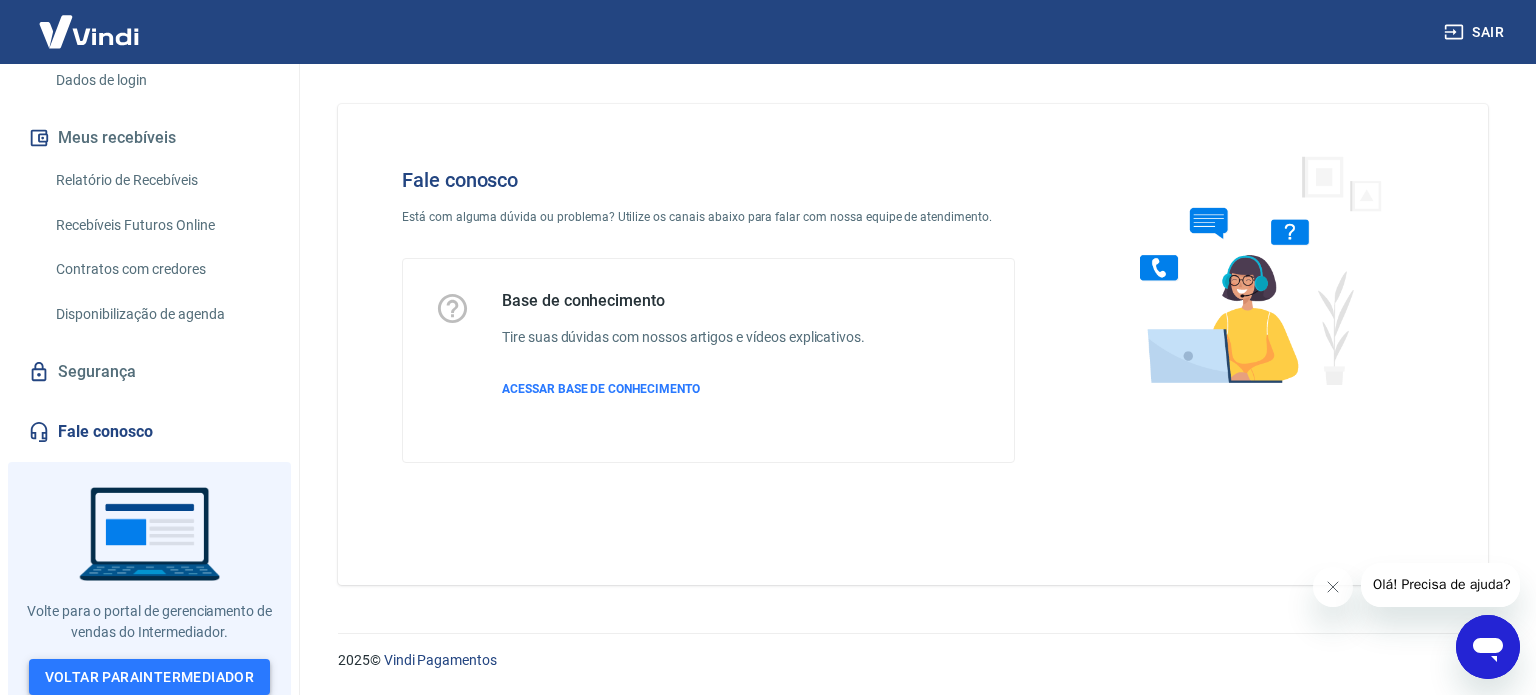 click on "Voltar para  Intermediador" at bounding box center [150, 677] 